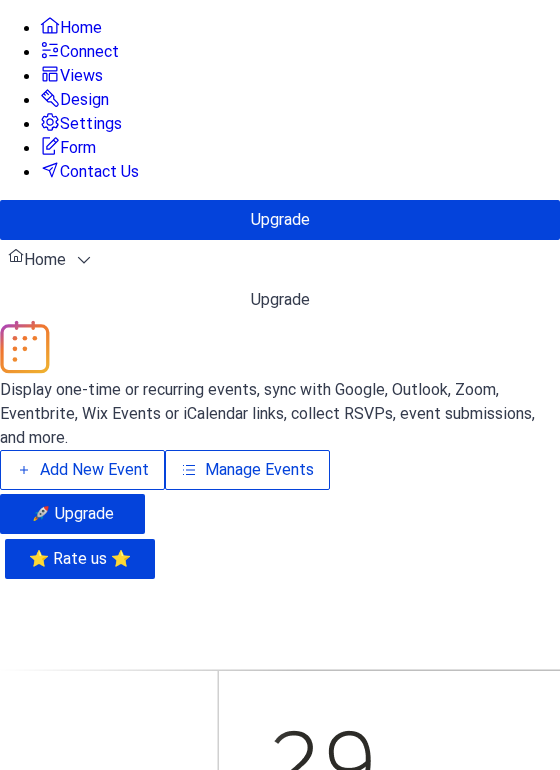 scroll, scrollTop: 0, scrollLeft: 0, axis: both 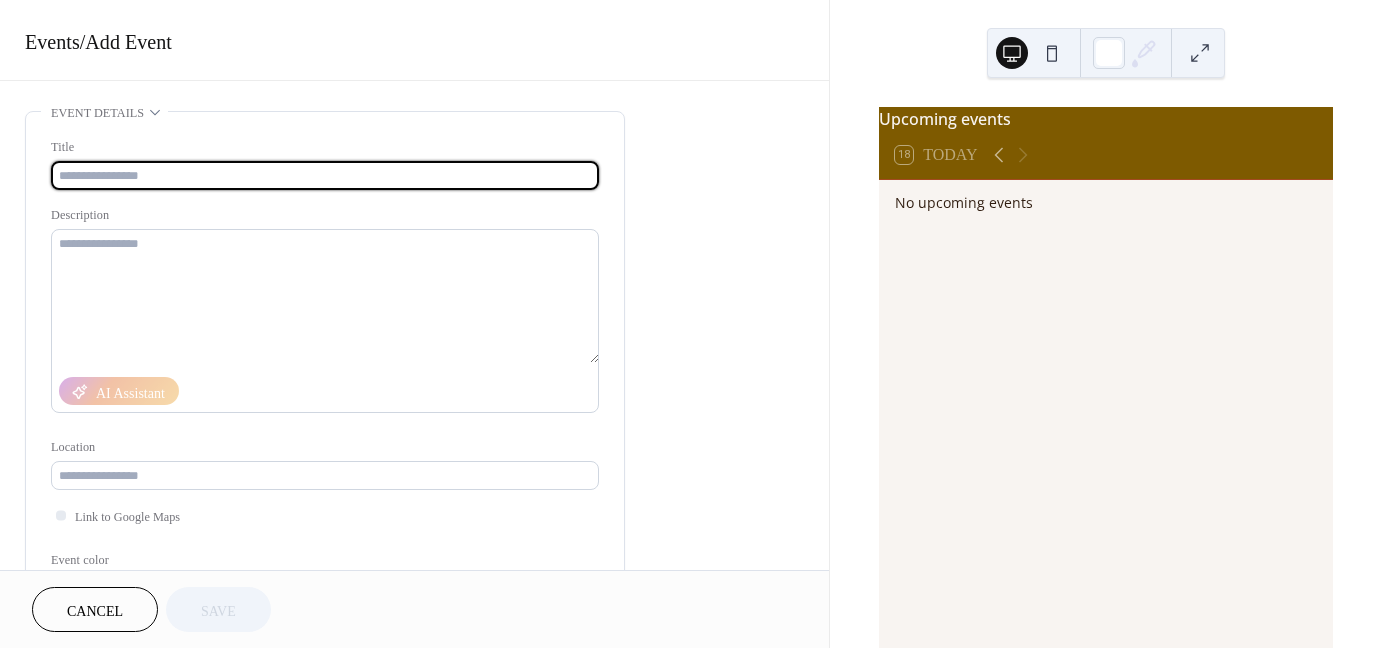 click at bounding box center [325, 175] 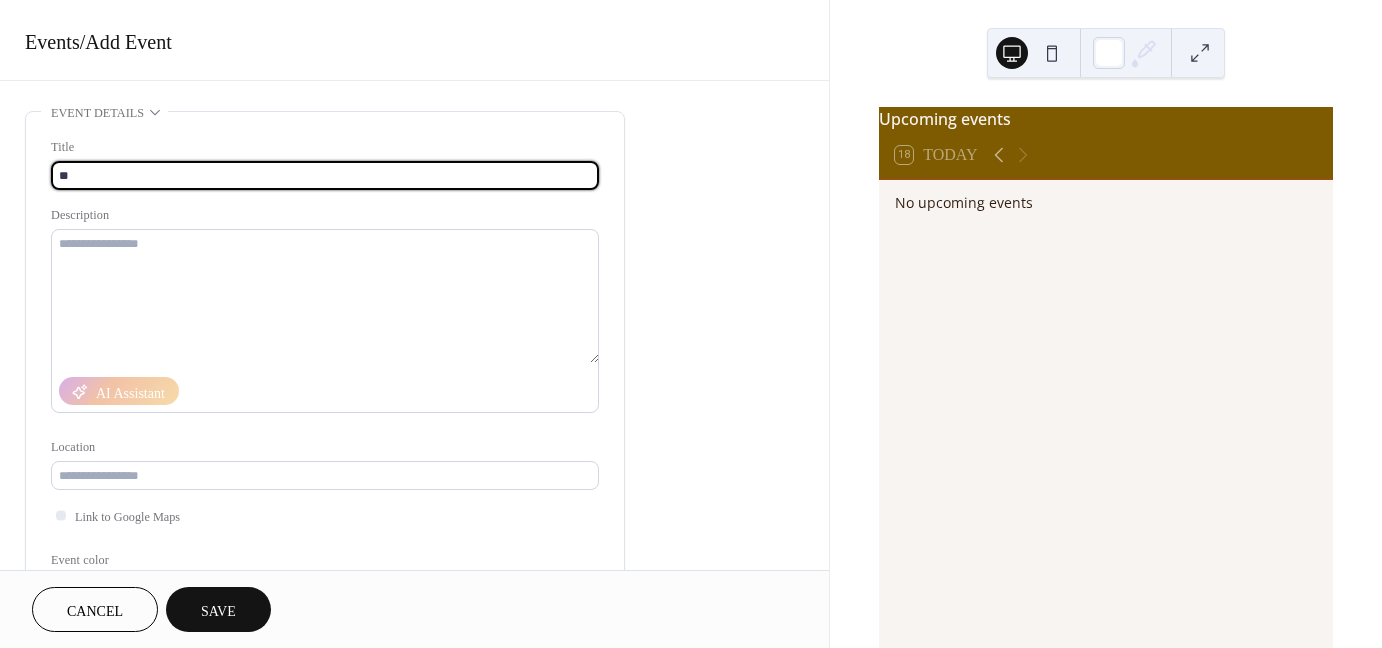 type on "*" 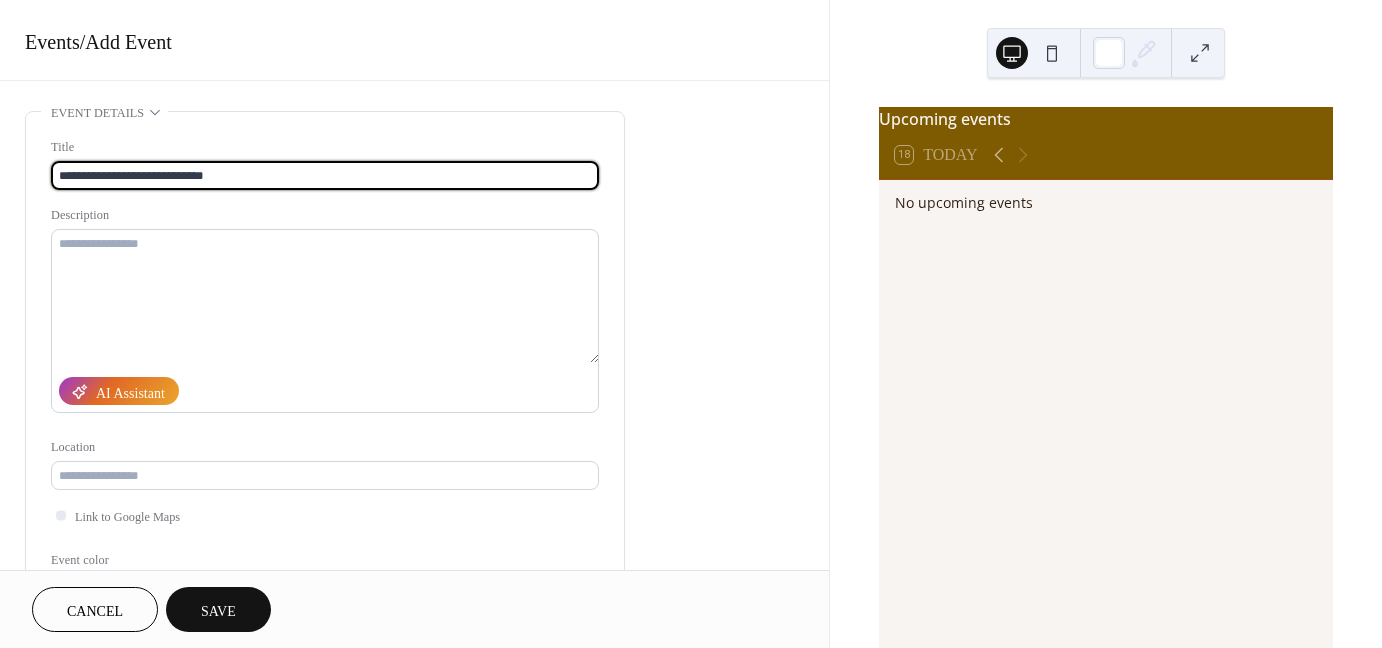 type on "**********" 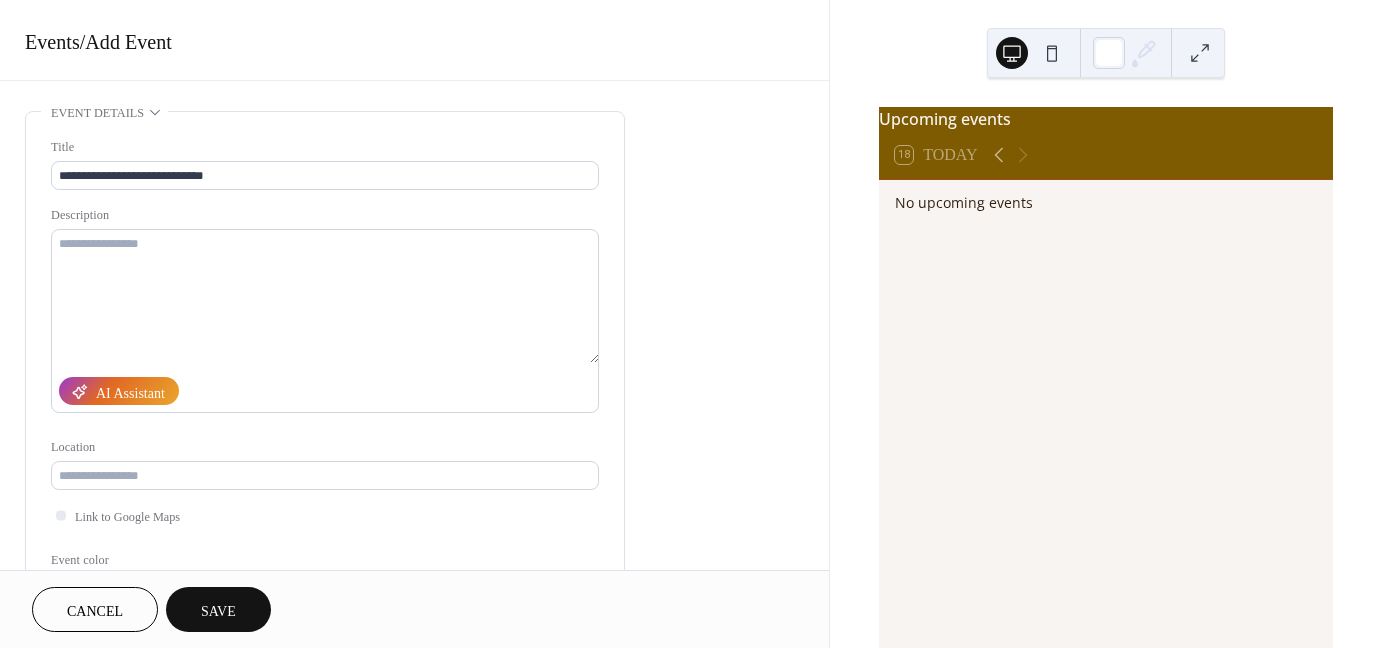 type 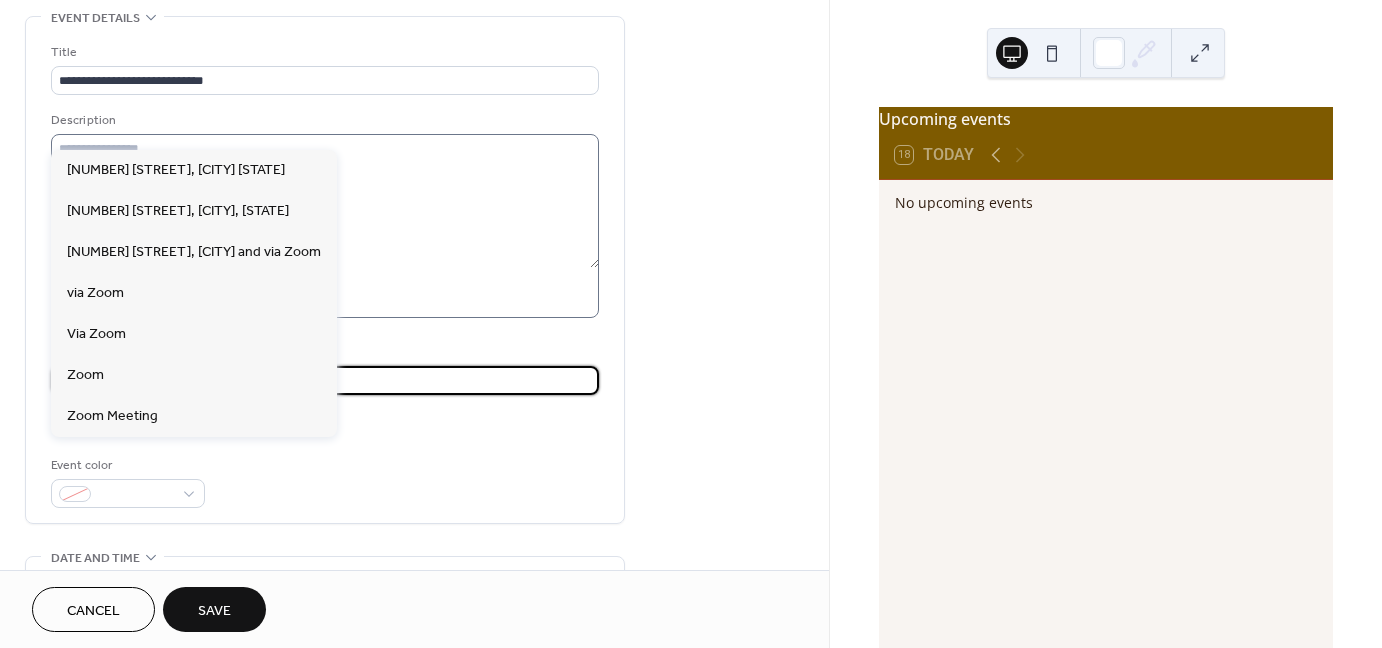 scroll, scrollTop: 100, scrollLeft: 0, axis: vertical 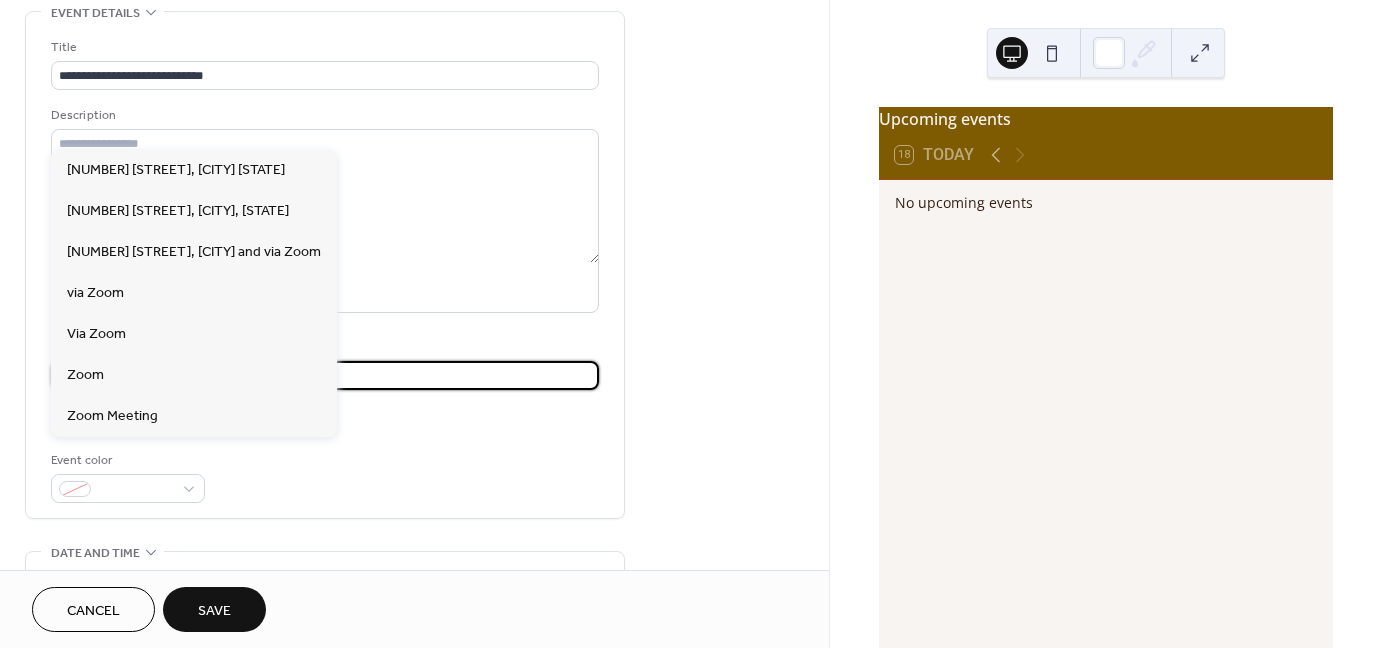 click on "Upcoming events 18 Today No upcoming events" at bounding box center (1106, 324) 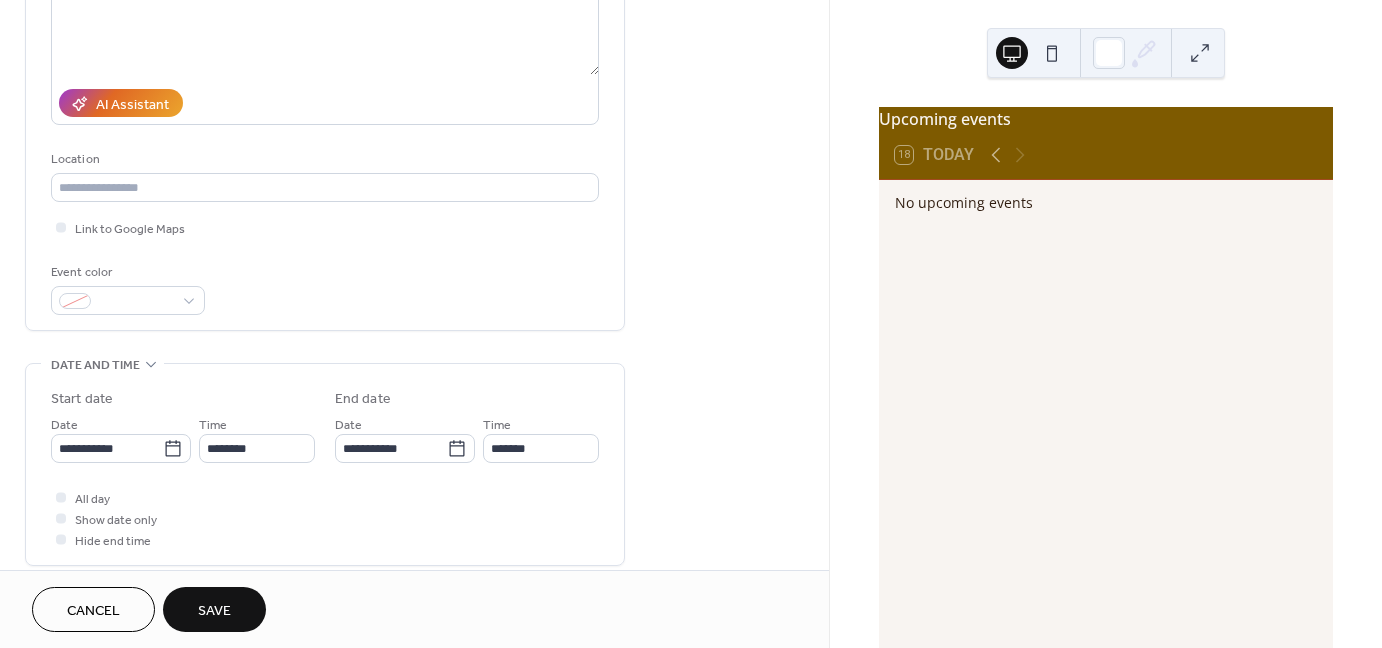 scroll, scrollTop: 300, scrollLeft: 0, axis: vertical 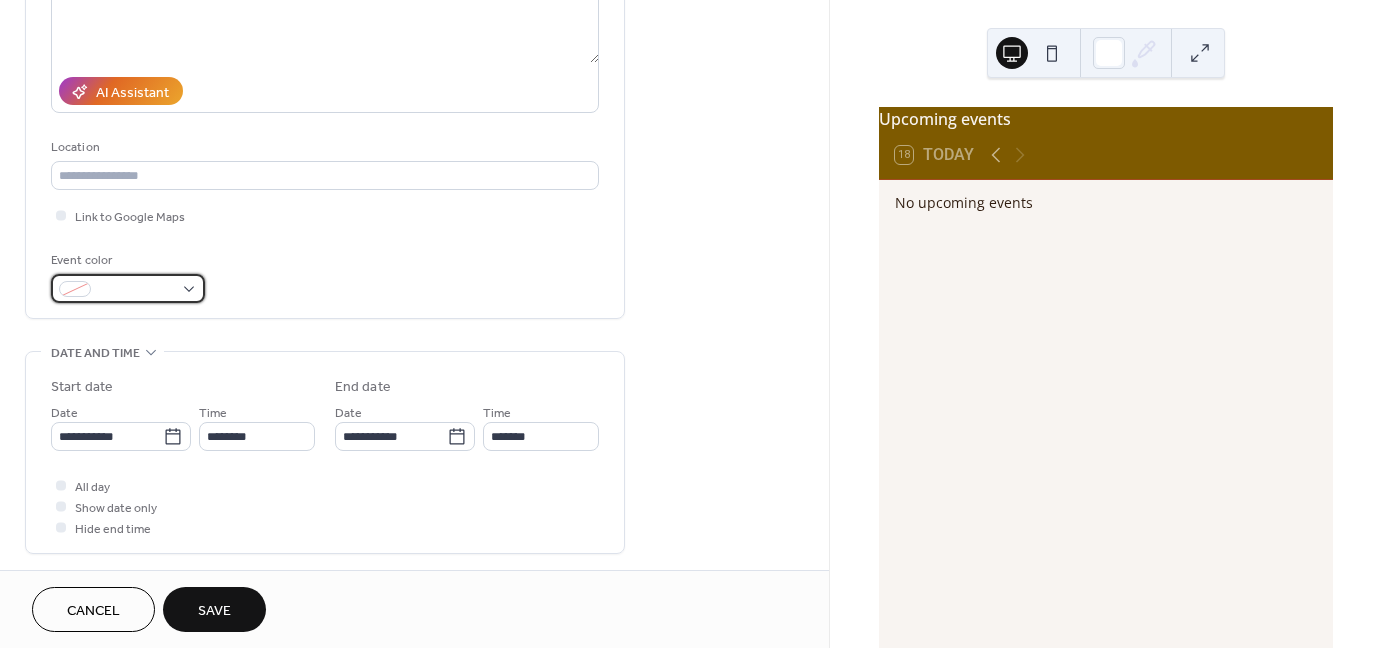 click at bounding box center (128, 288) 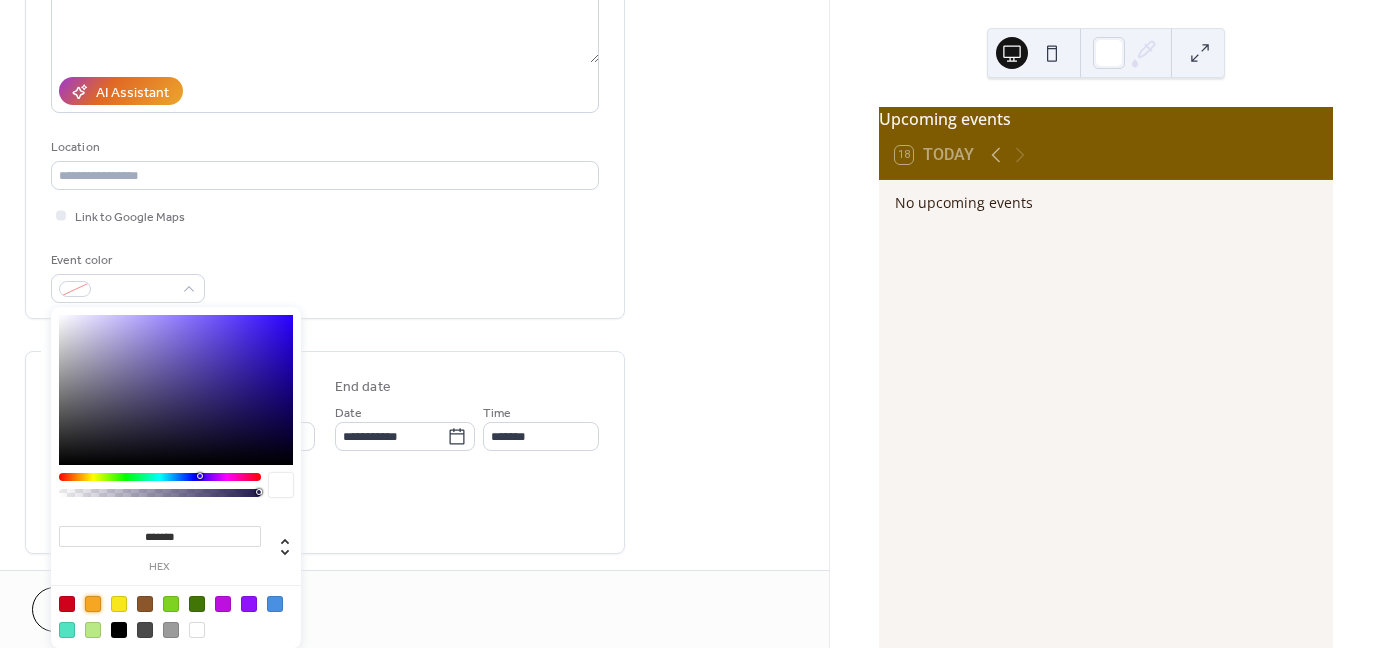 drag, startPoint x: 90, startPoint y: 601, endPoint x: 101, endPoint y: 606, distance: 12.083046 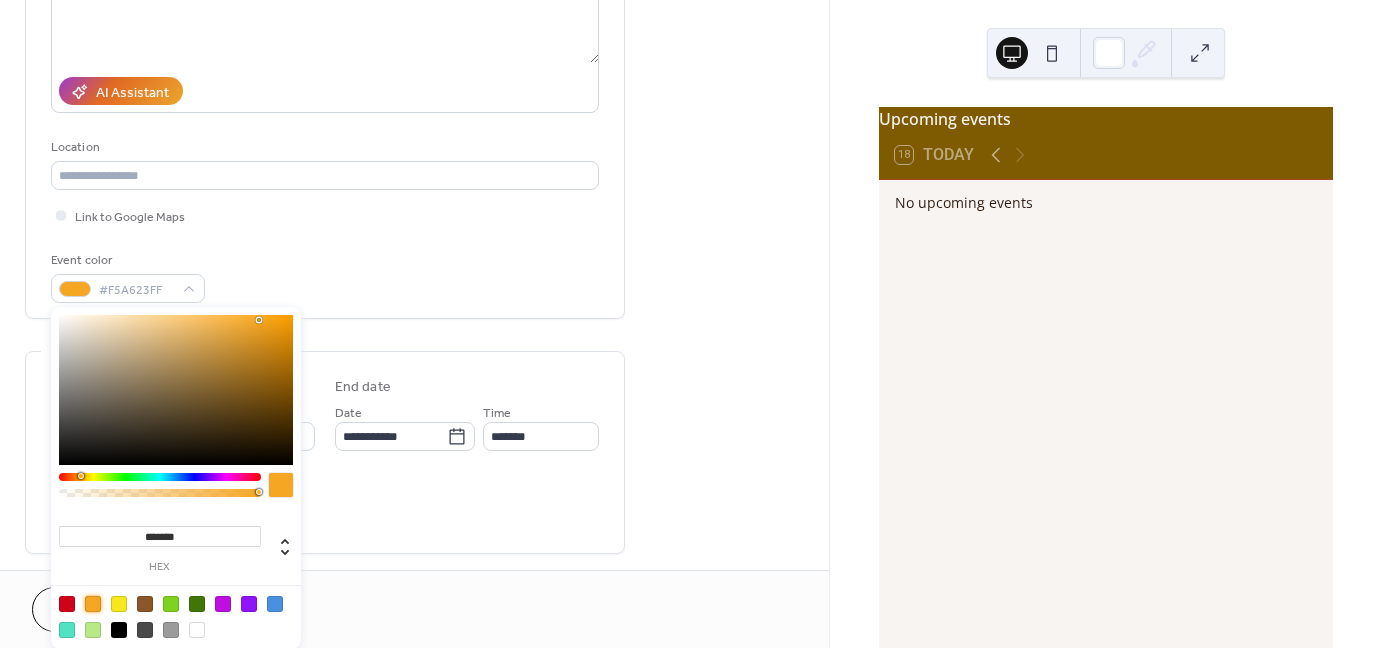 click on "**********" at bounding box center (414, 420) 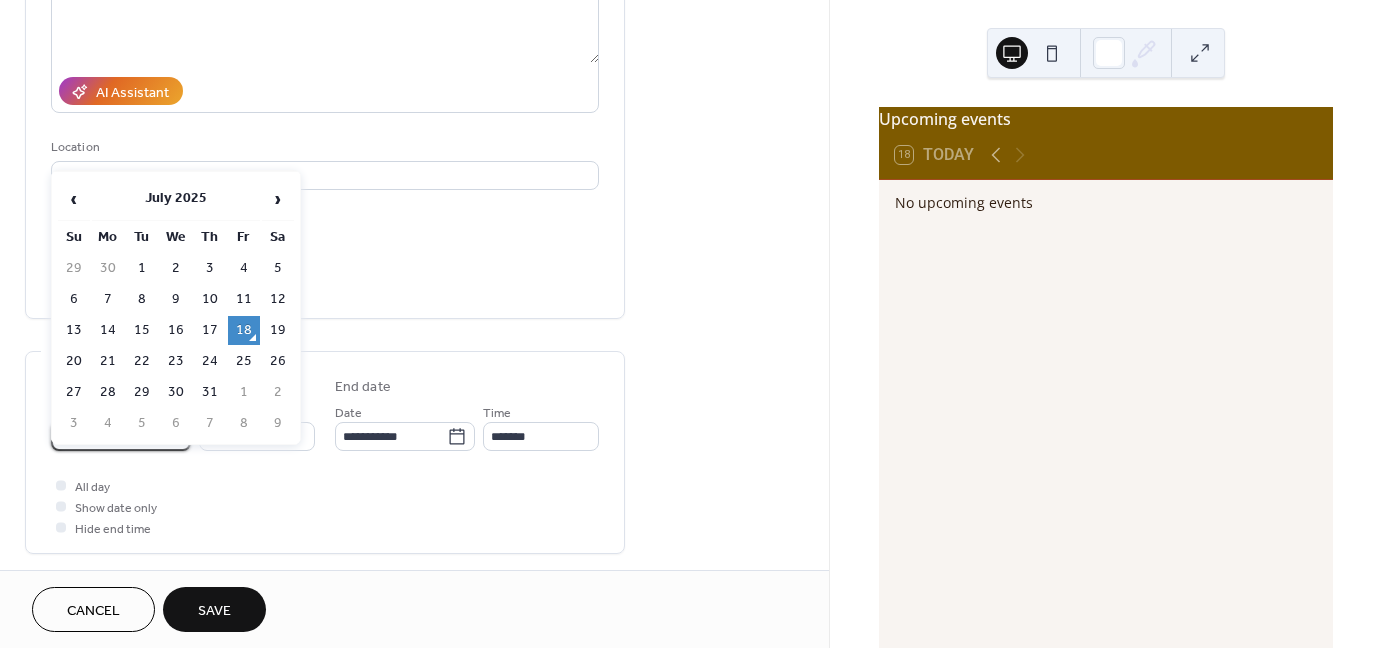 click on "**********" at bounding box center (107, 436) 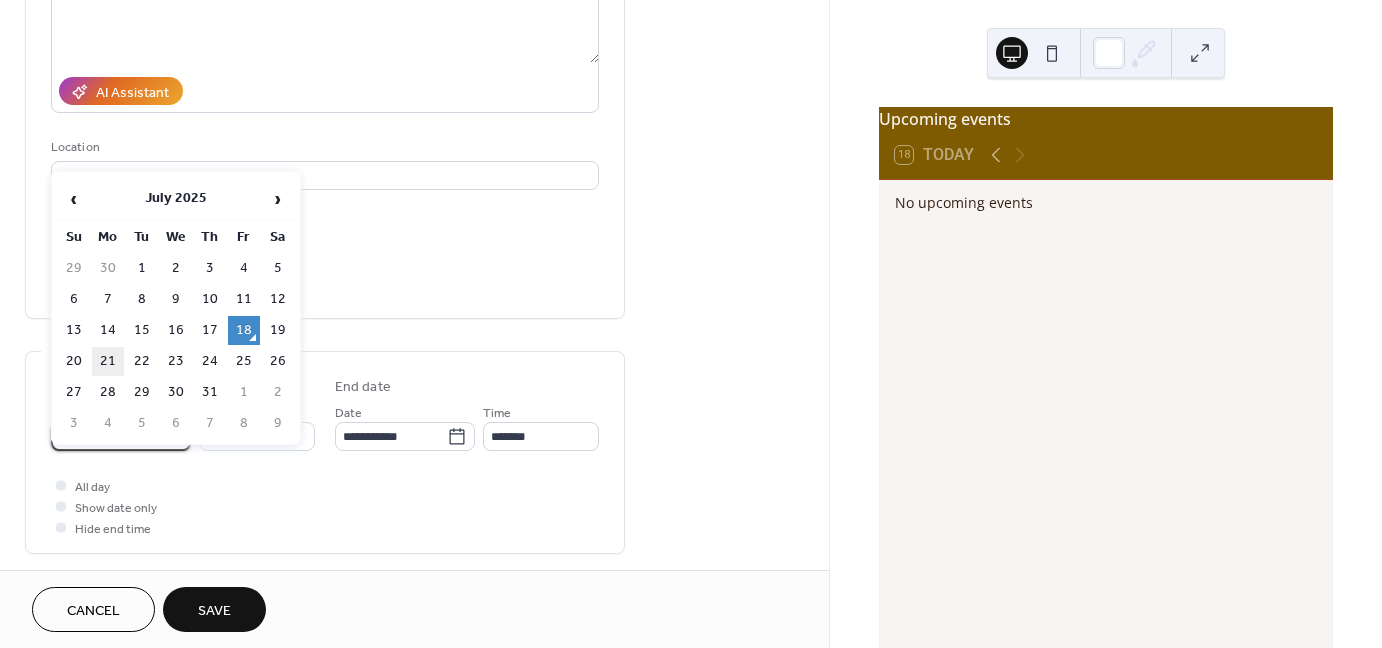 click on "21" at bounding box center [108, 361] 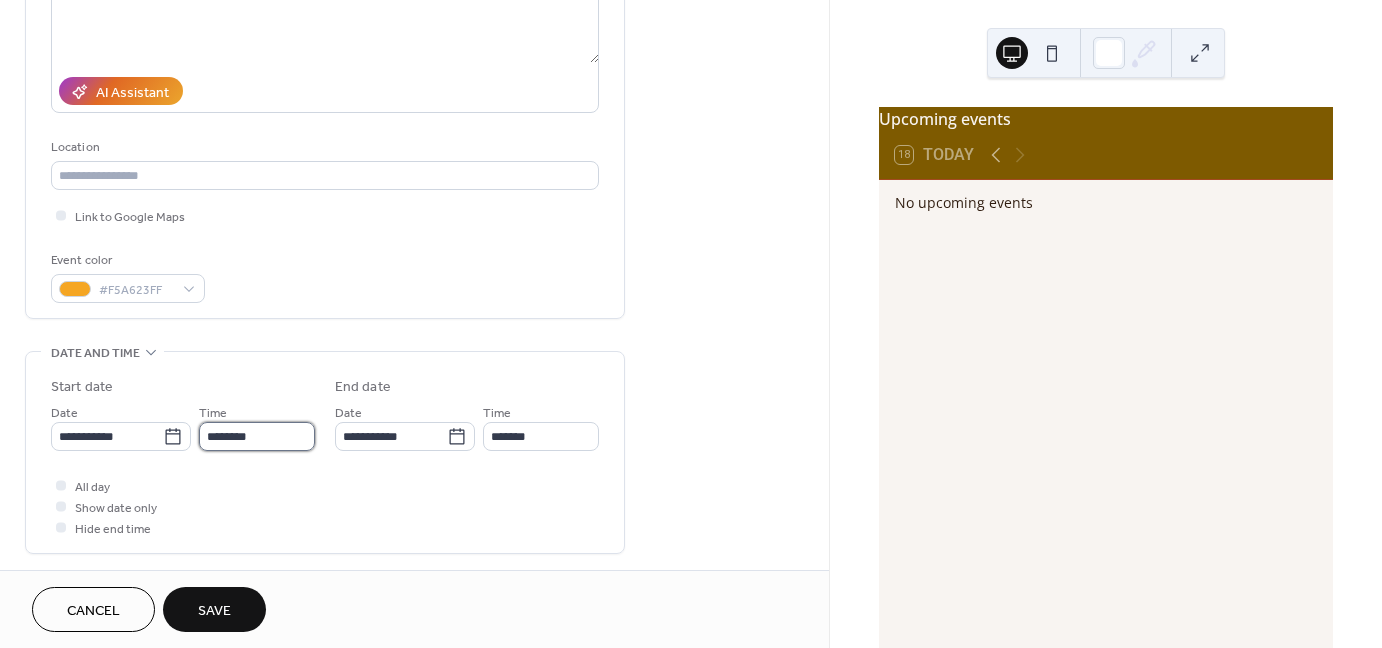 click on "********" at bounding box center [257, 436] 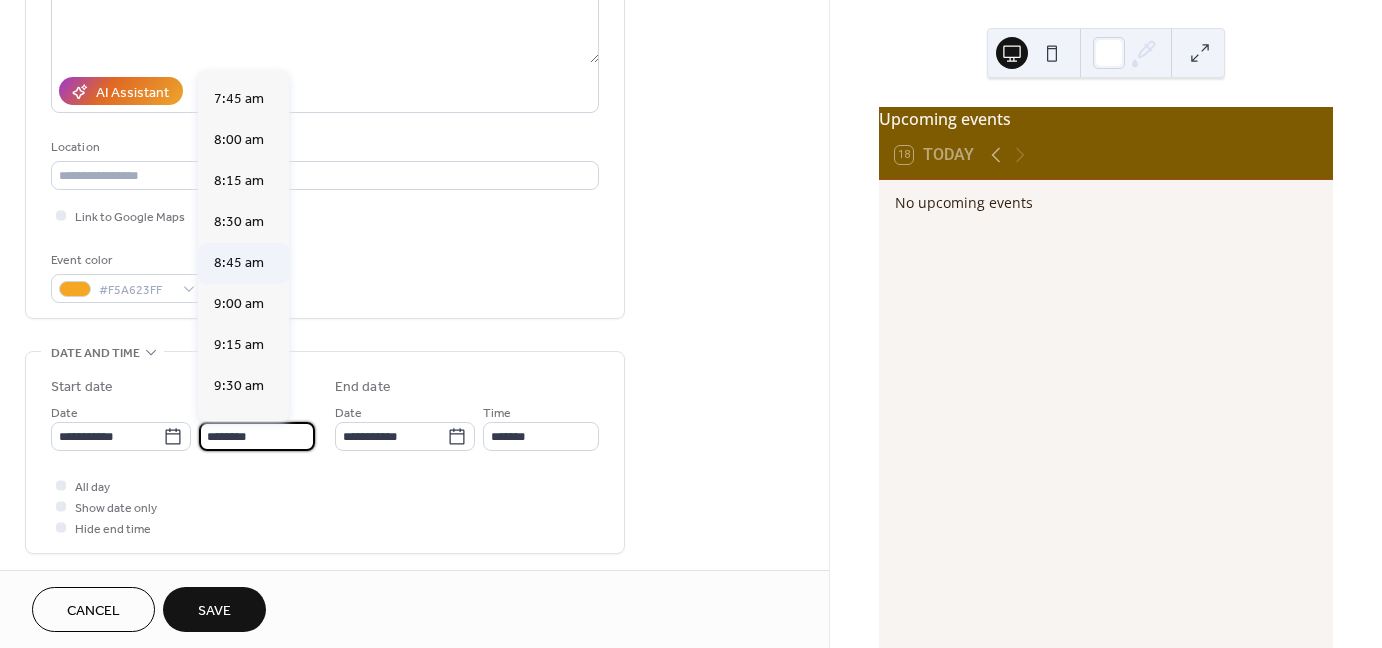 scroll, scrollTop: 1268, scrollLeft: 0, axis: vertical 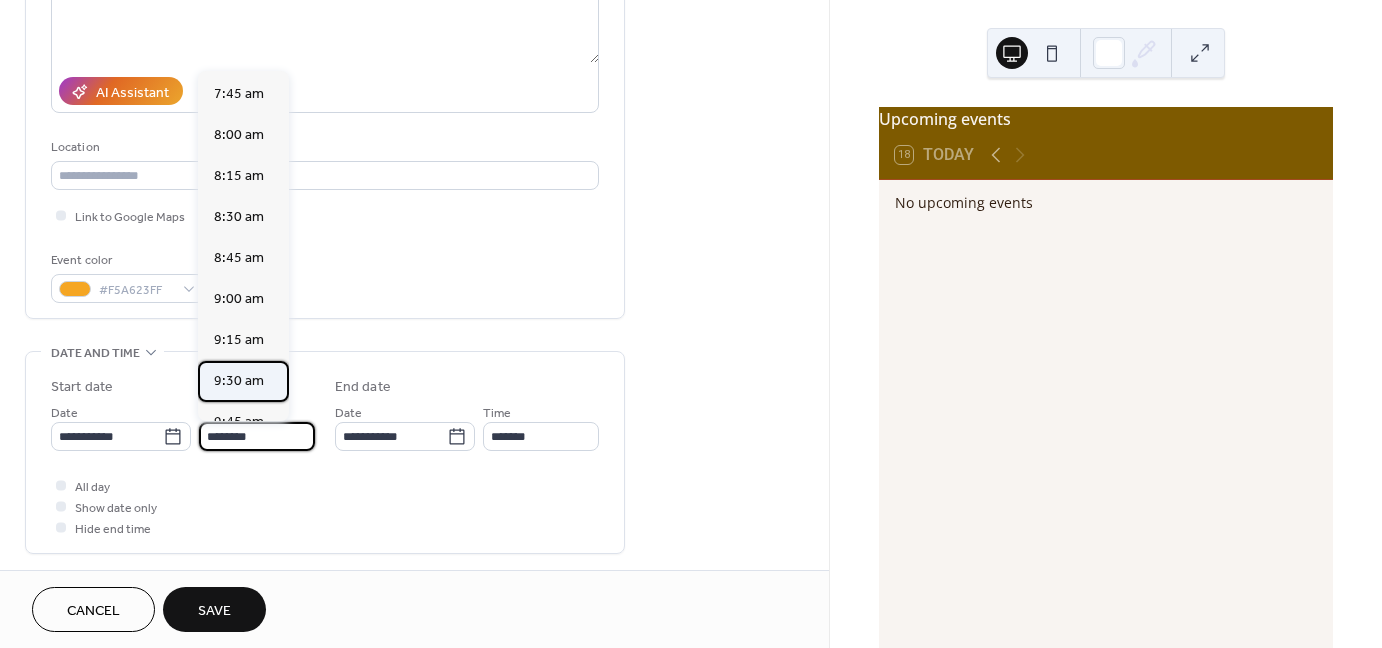 click on "9:30 am" at bounding box center [239, 381] 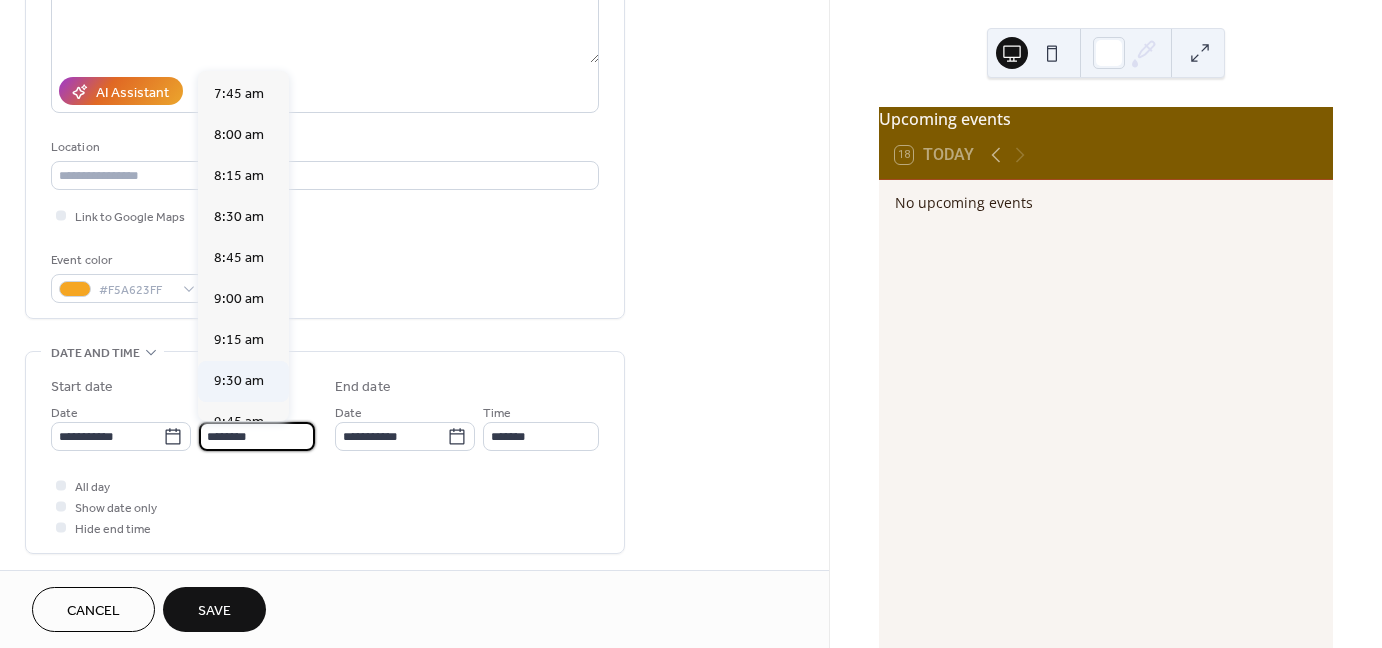 type on "*******" 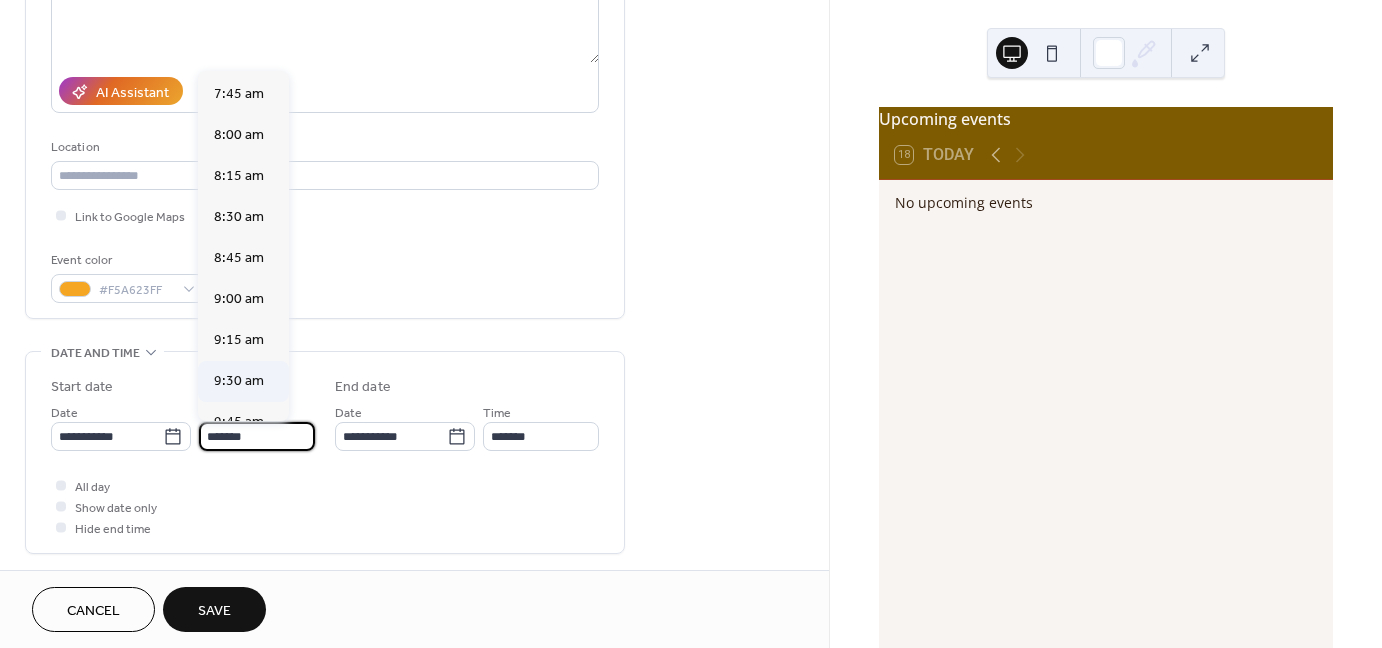 type on "********" 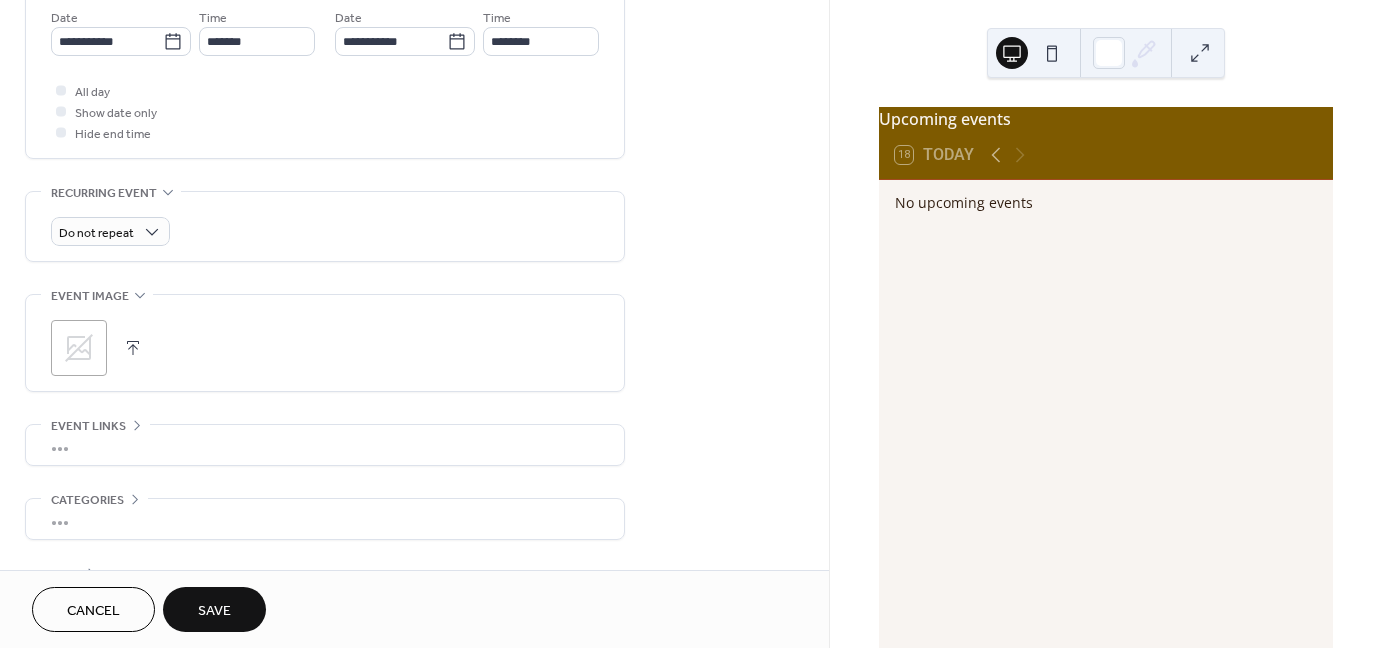 scroll, scrollTop: 700, scrollLeft: 0, axis: vertical 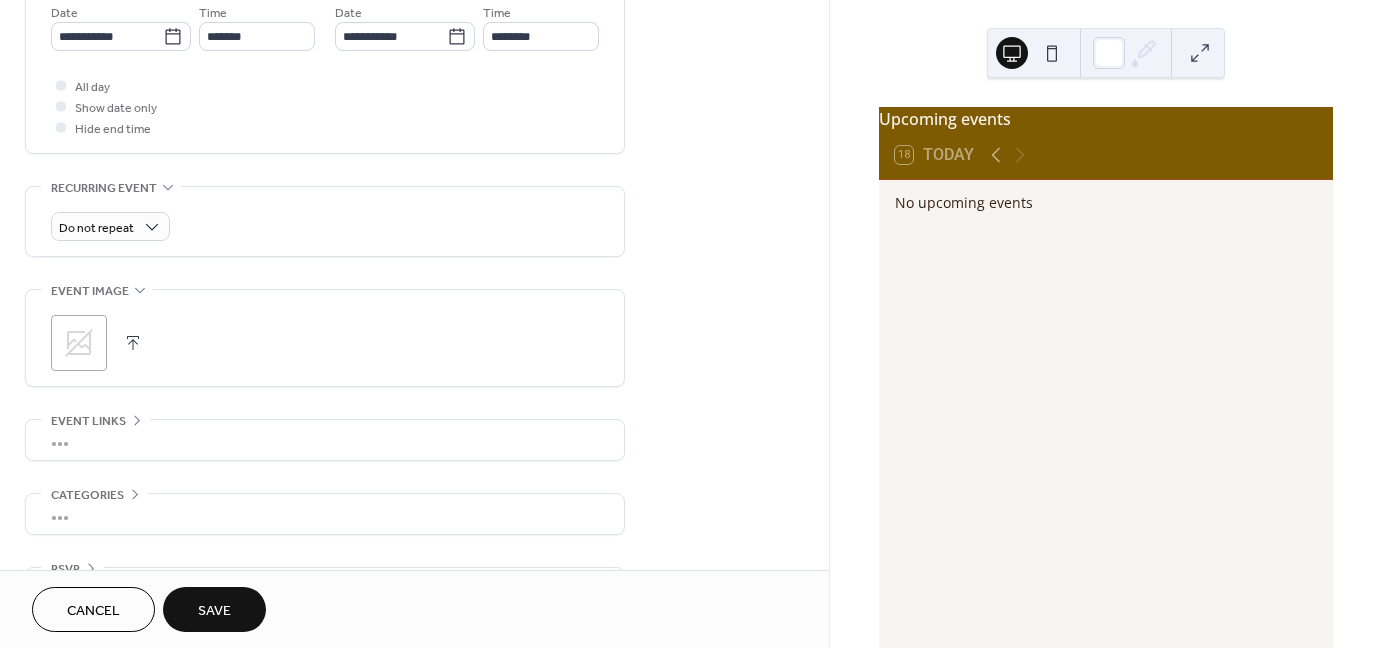 click at bounding box center [133, 343] 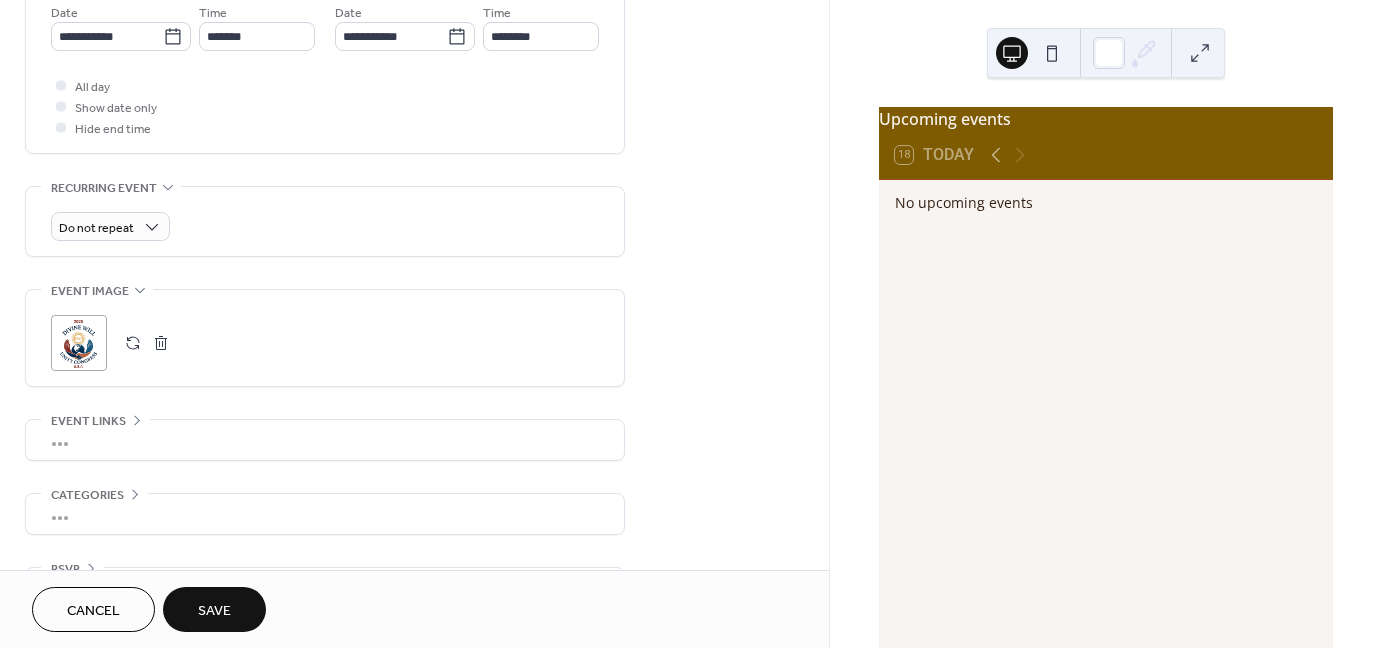 click on "Save" at bounding box center (214, 611) 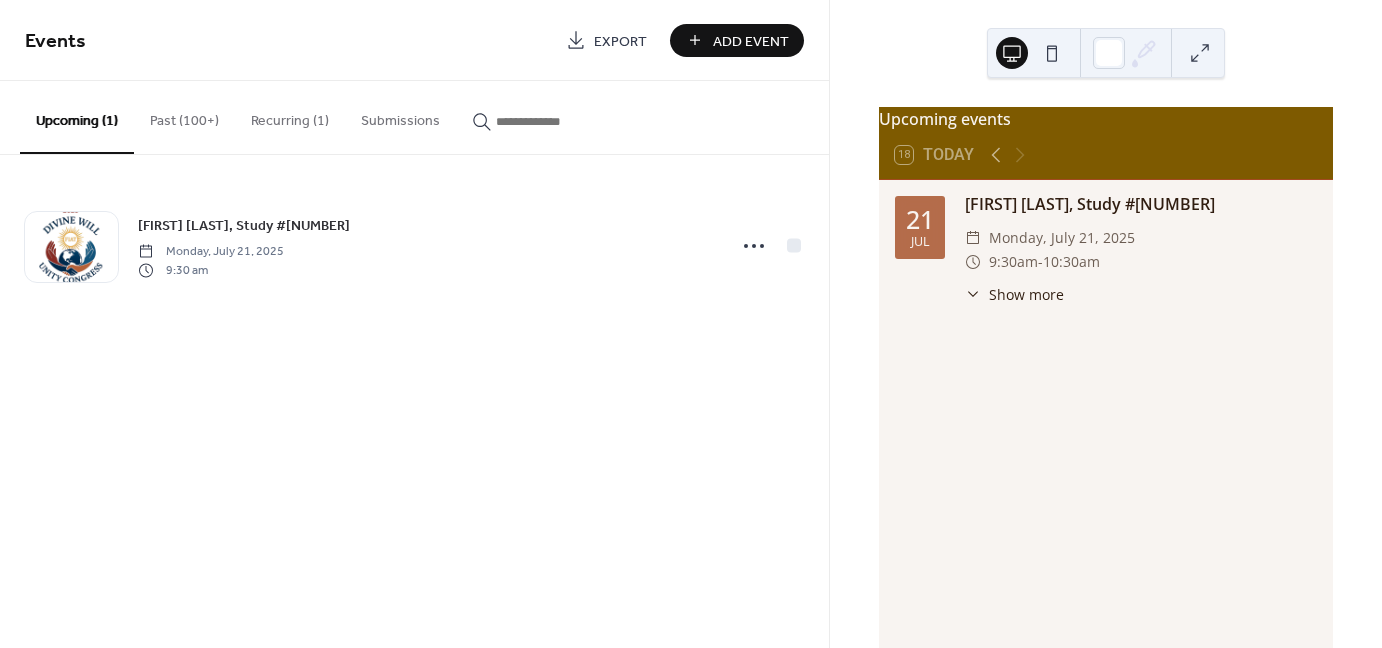 drag, startPoint x: 211, startPoint y: 603, endPoint x: 305, endPoint y: 426, distance: 200.41208 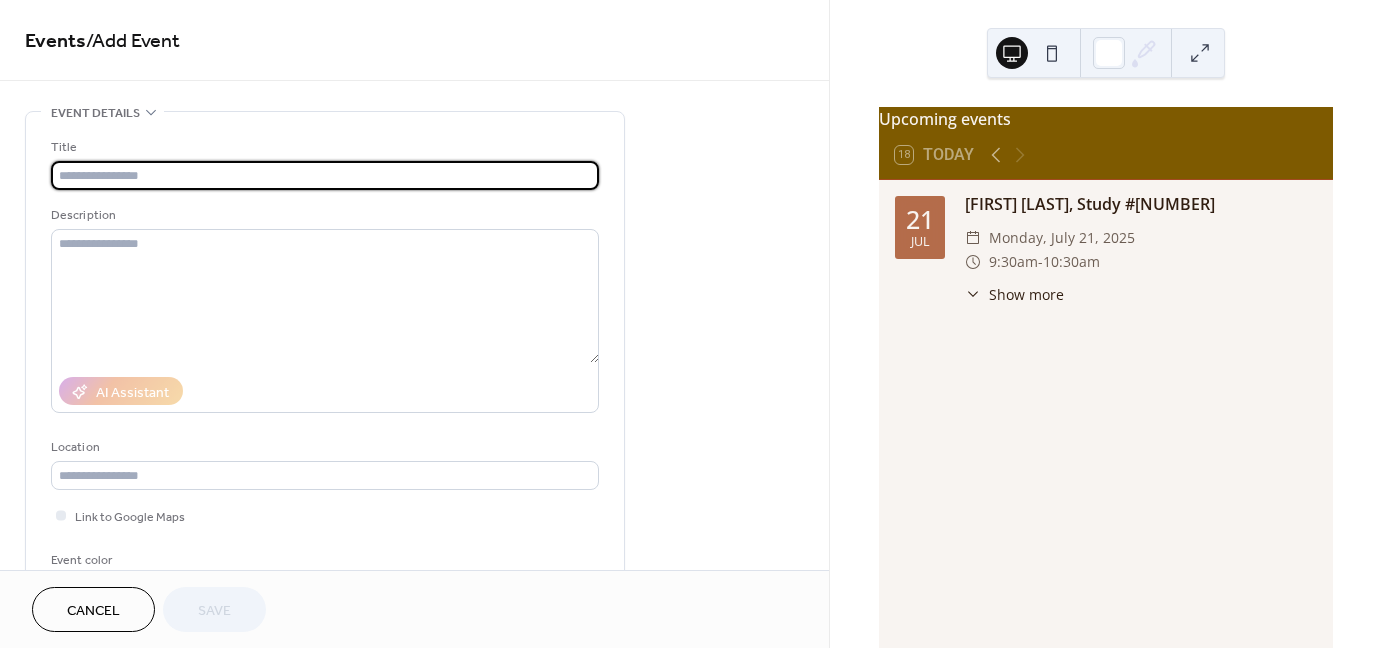 click at bounding box center [325, 175] 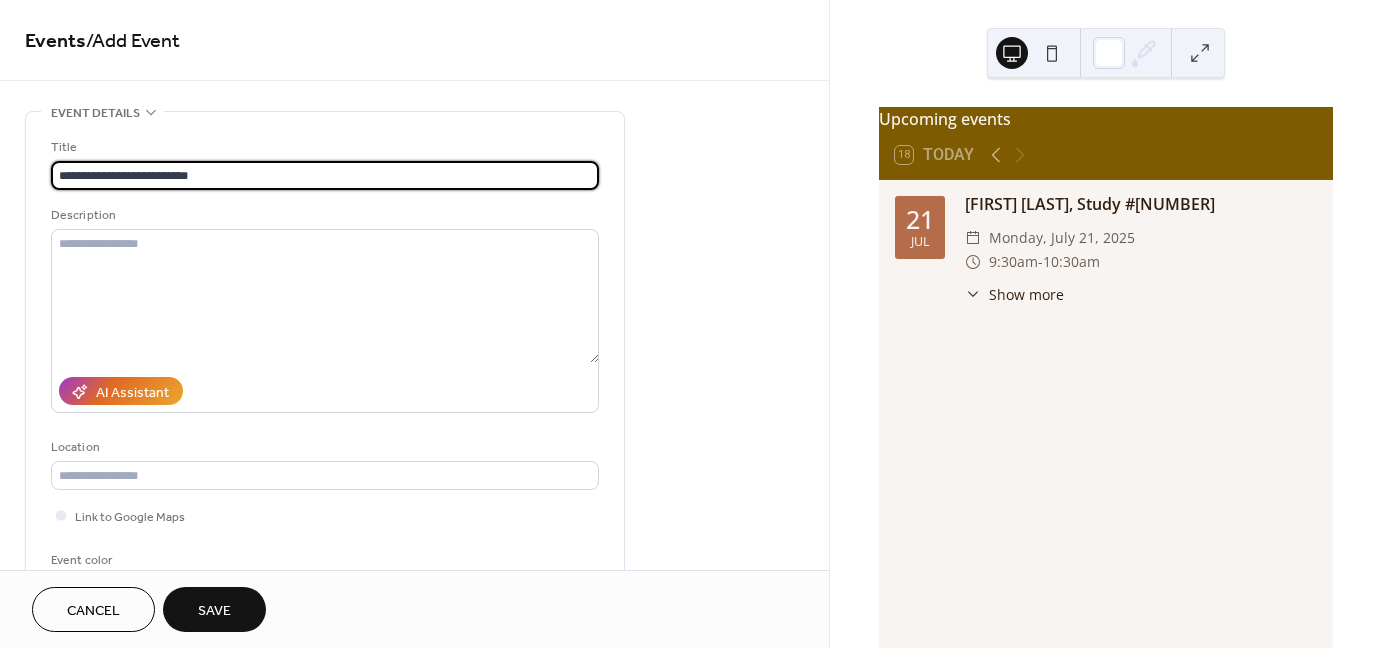 type on "**********" 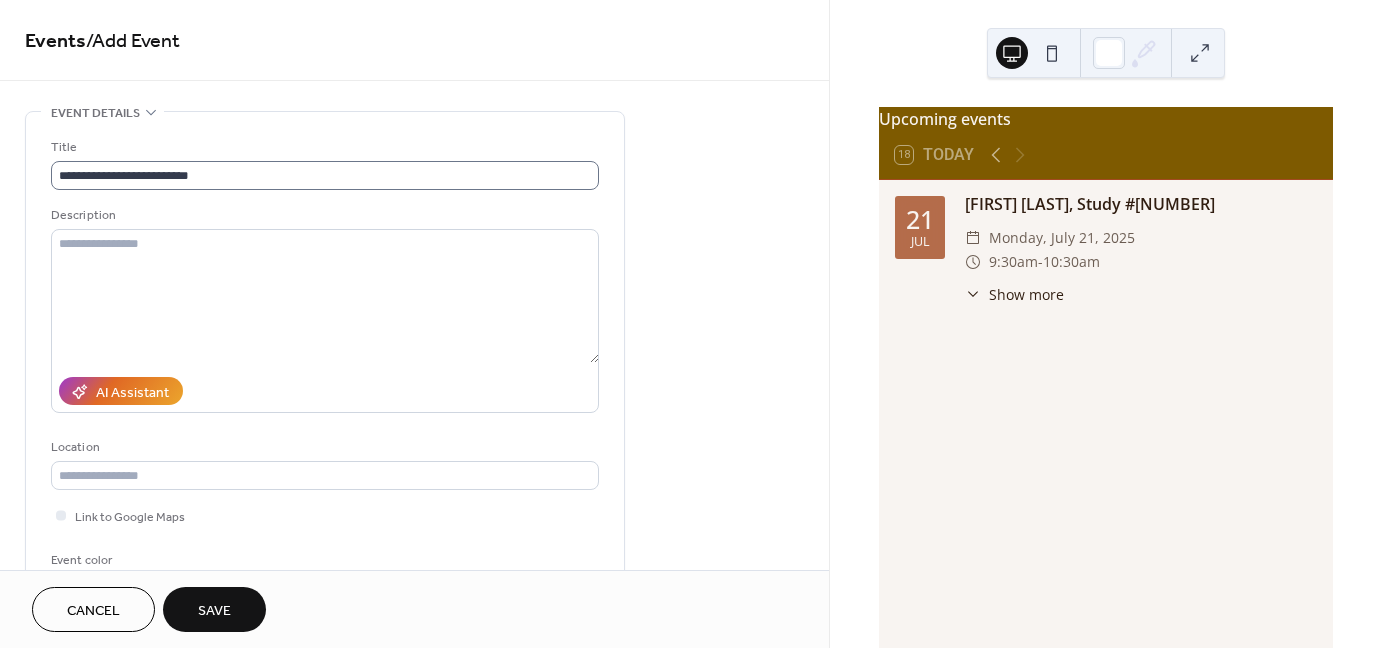 type 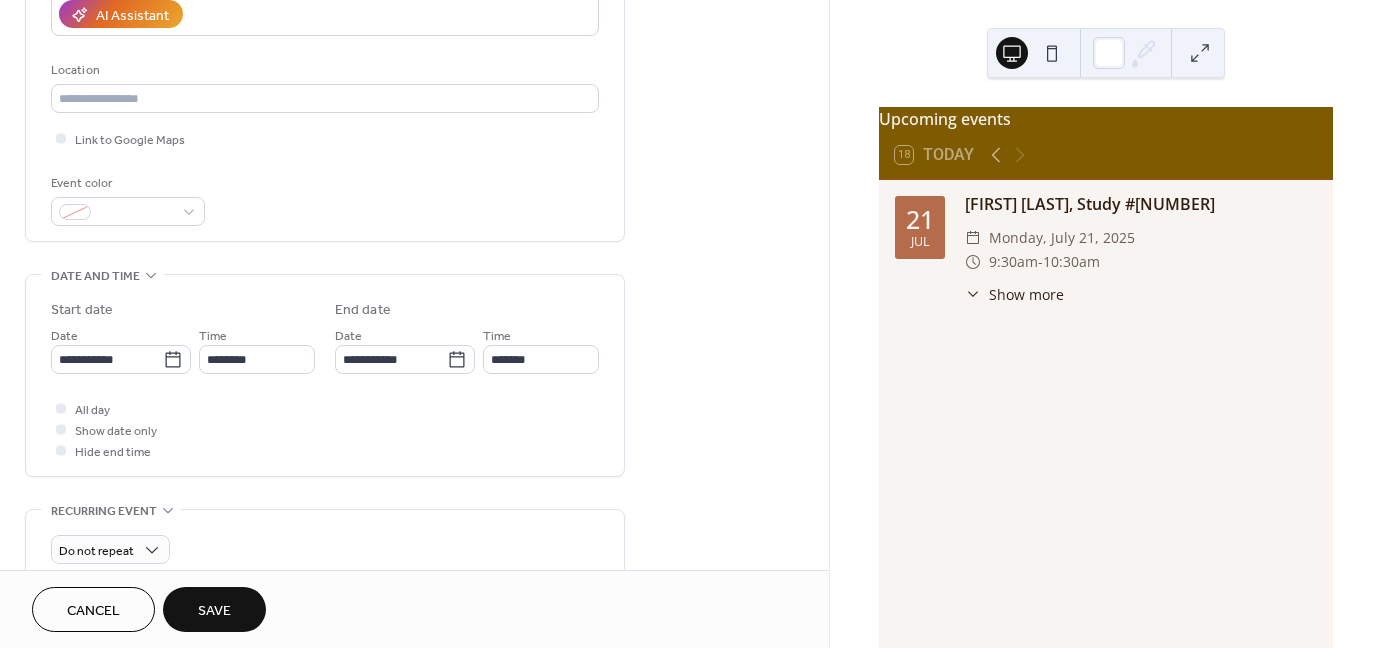 scroll, scrollTop: 400, scrollLeft: 0, axis: vertical 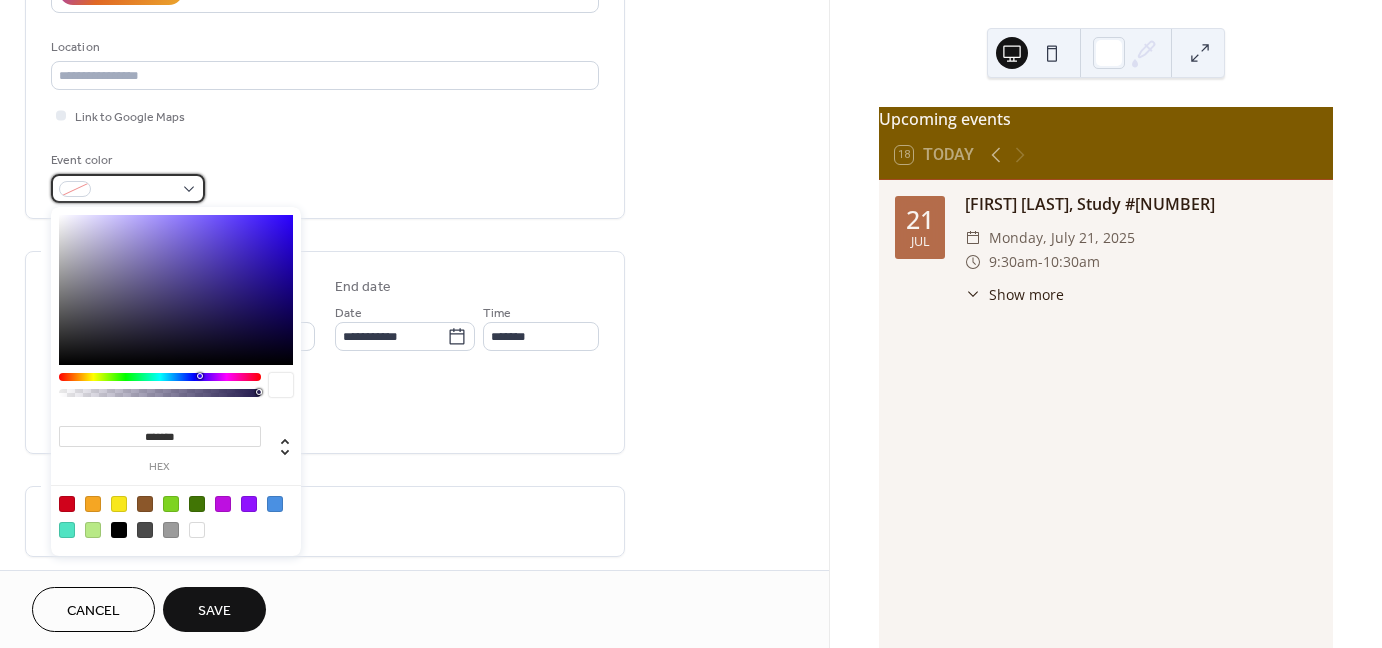 click at bounding box center (128, 188) 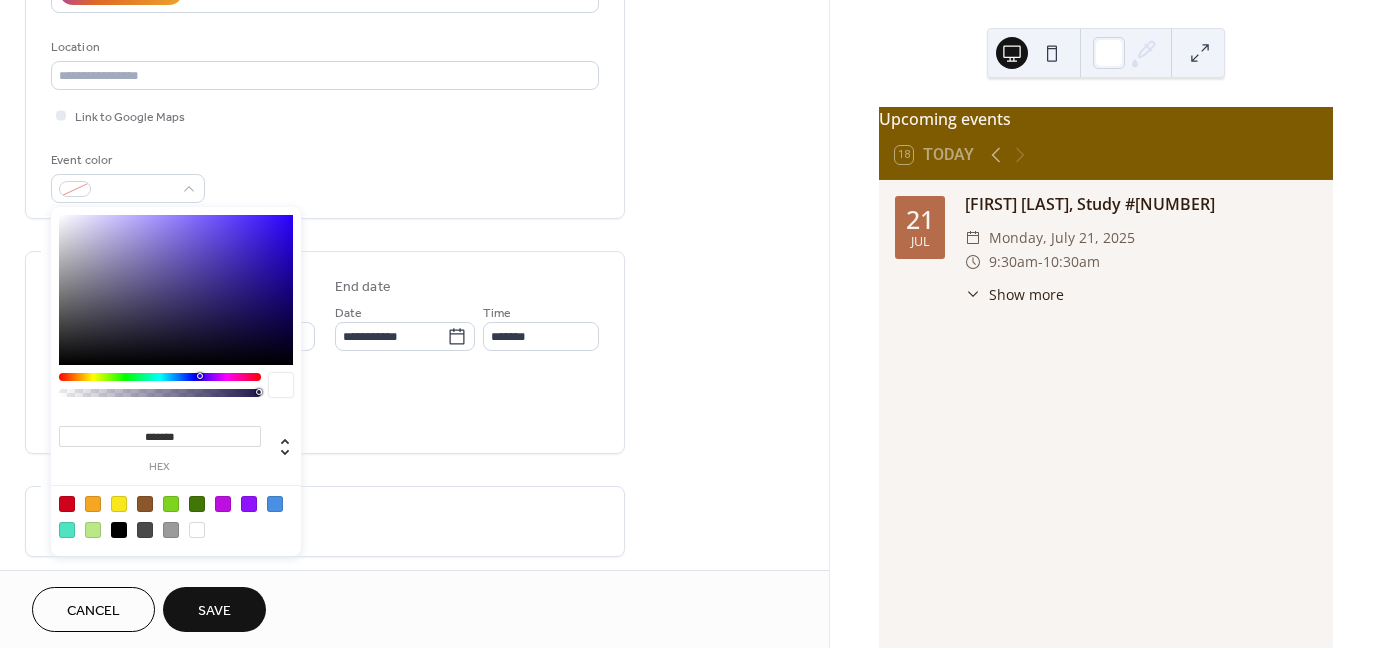 click at bounding box center [275, 504] 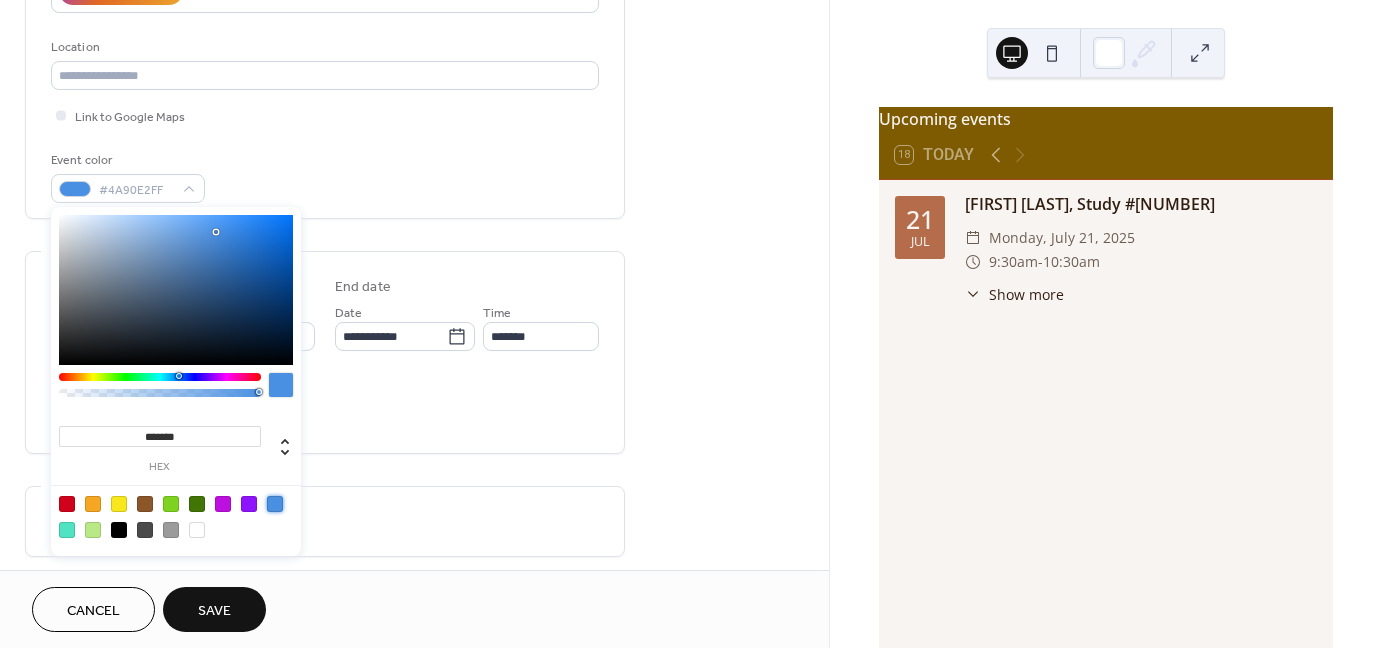 click on "**********" at bounding box center (414, 320) 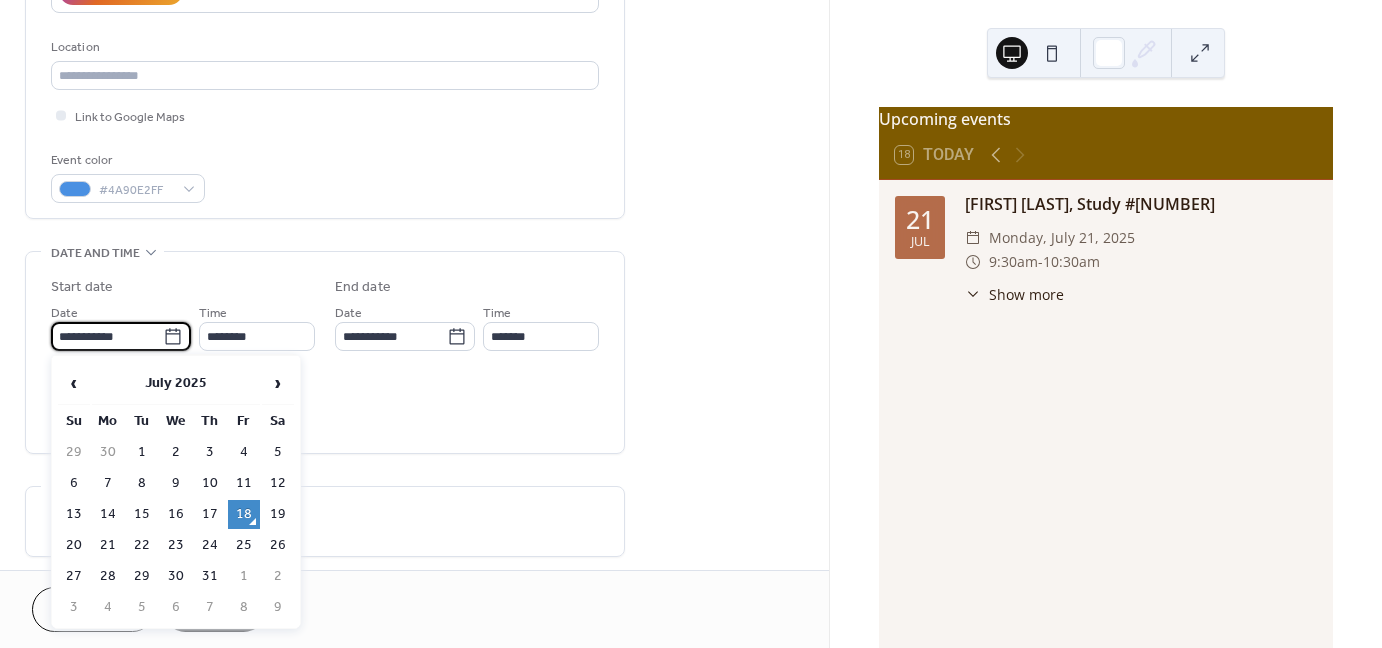 click on "**********" at bounding box center [107, 336] 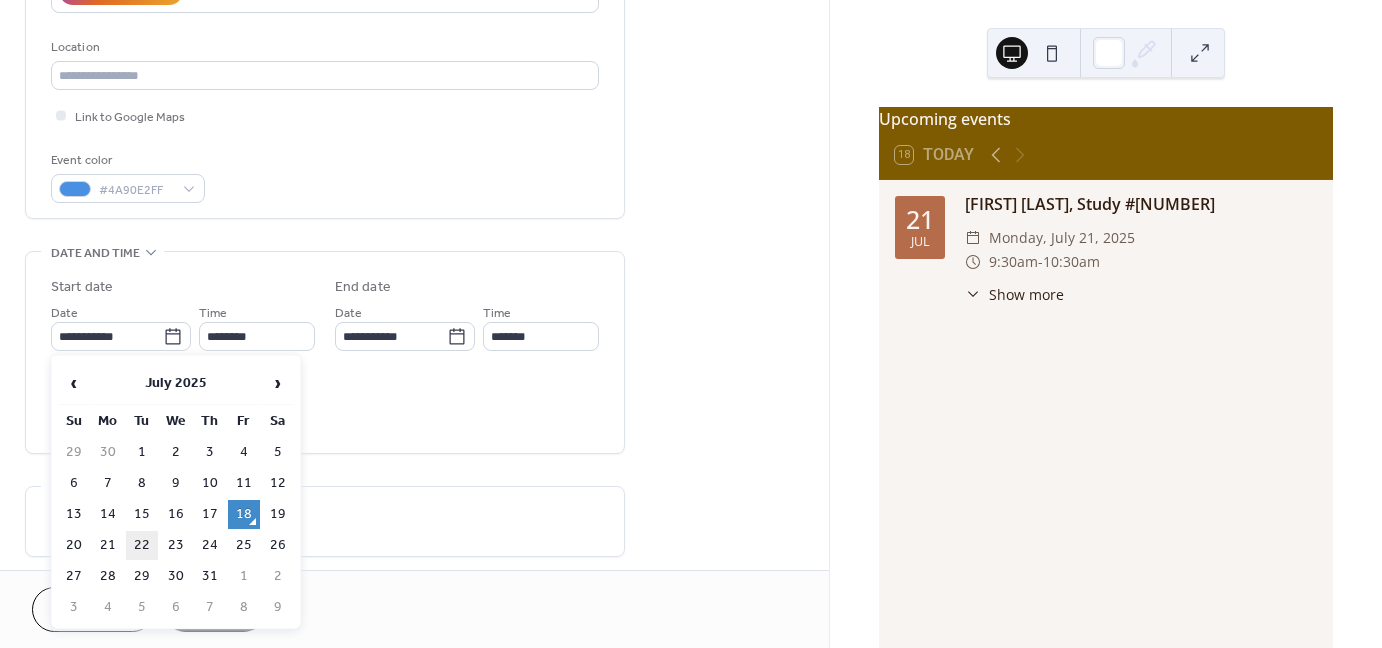 click on "22" at bounding box center (142, 545) 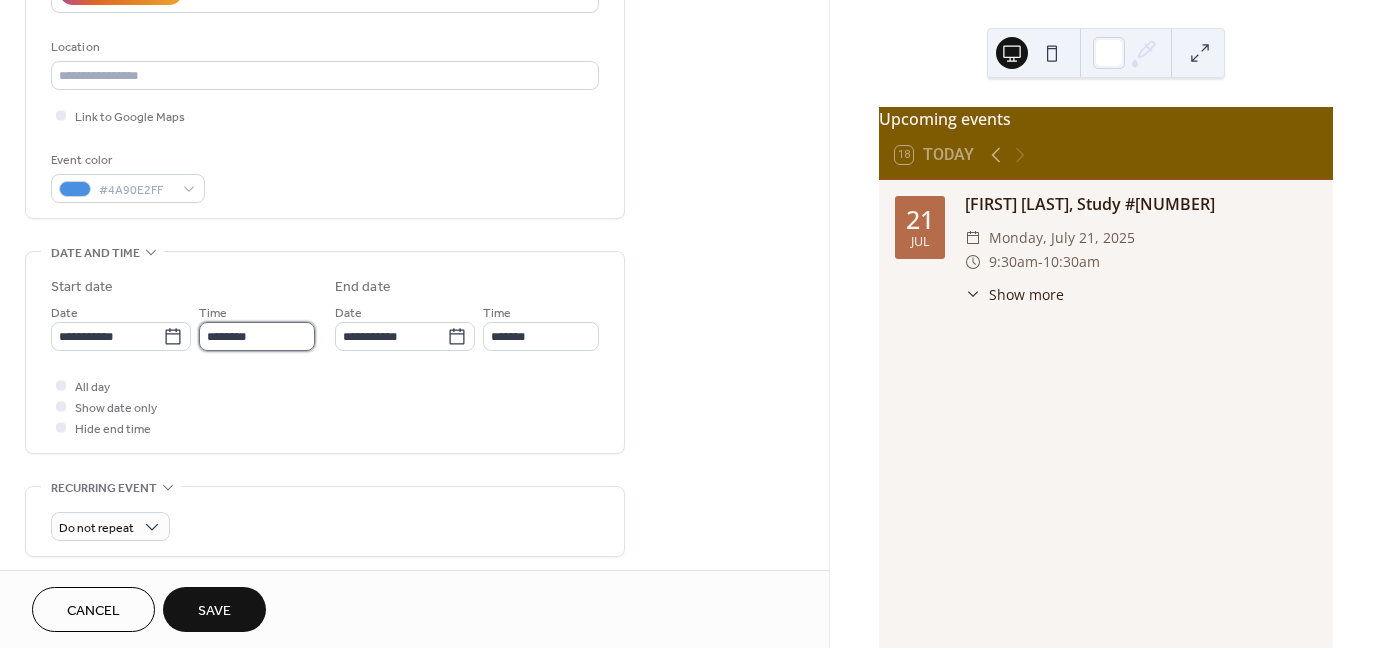 click on "********" at bounding box center (257, 336) 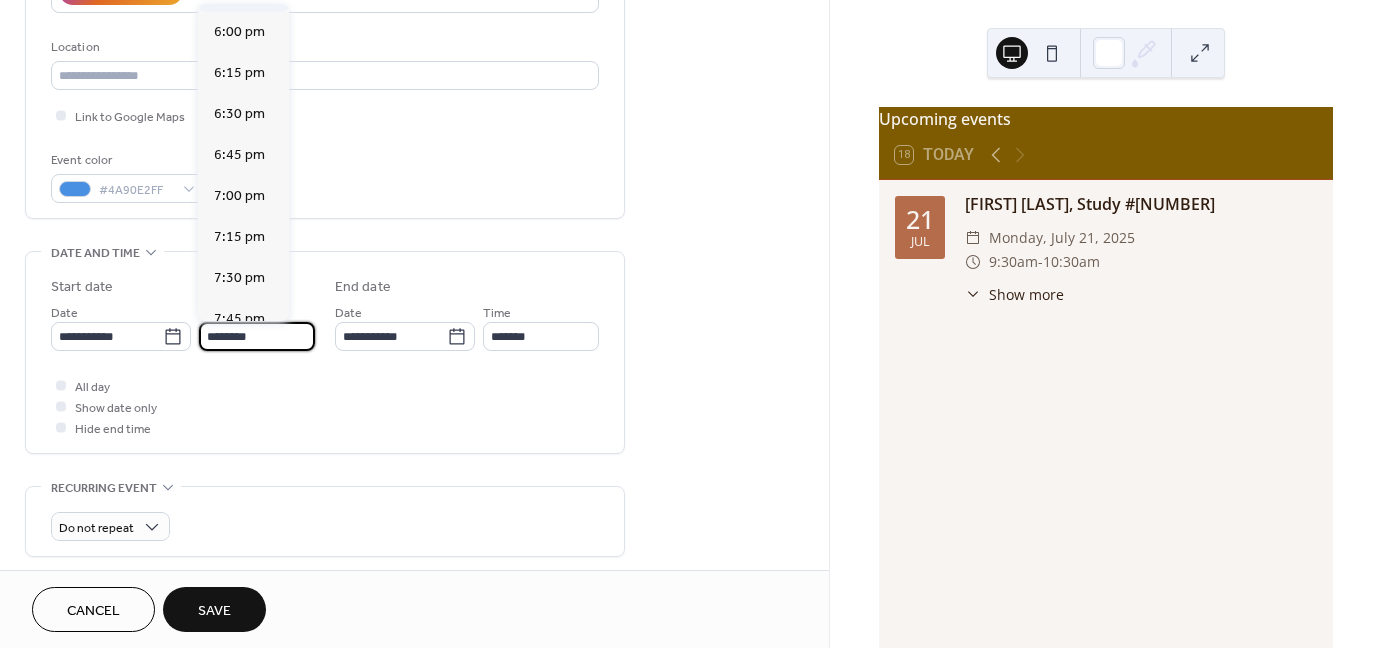 scroll, scrollTop: 2968, scrollLeft: 0, axis: vertical 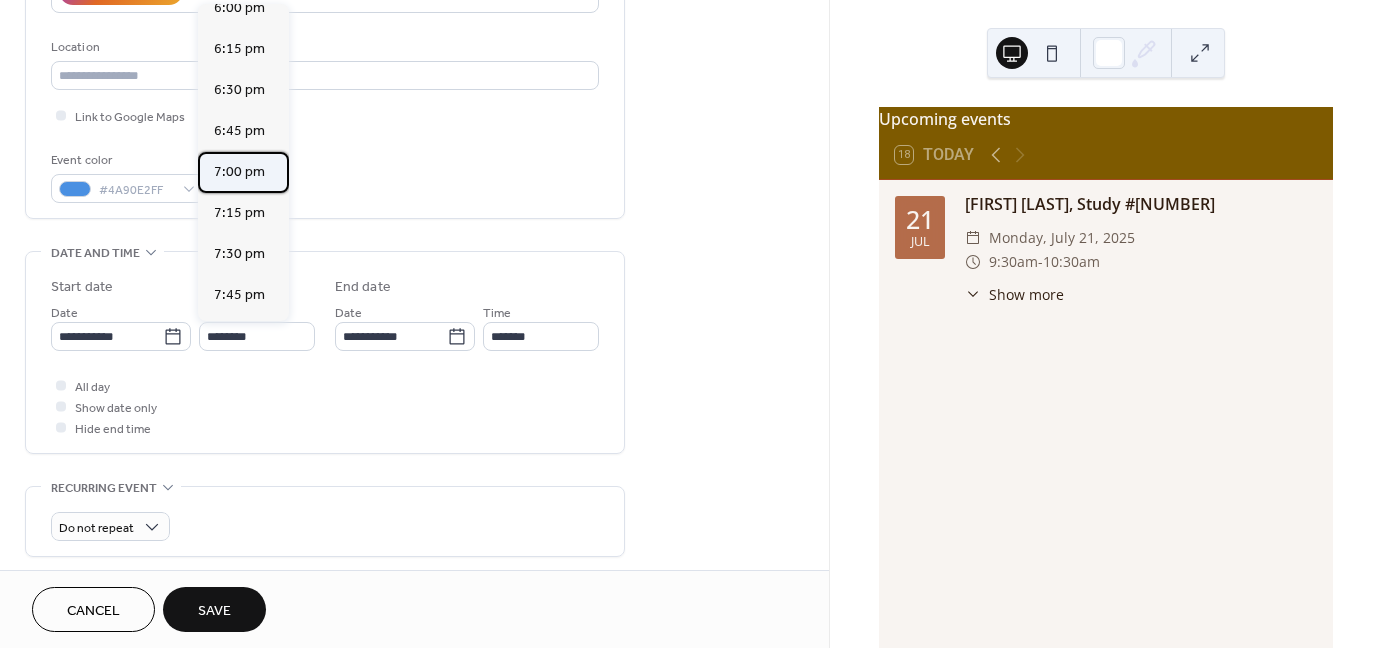click on "7:00 pm" at bounding box center [243, 172] 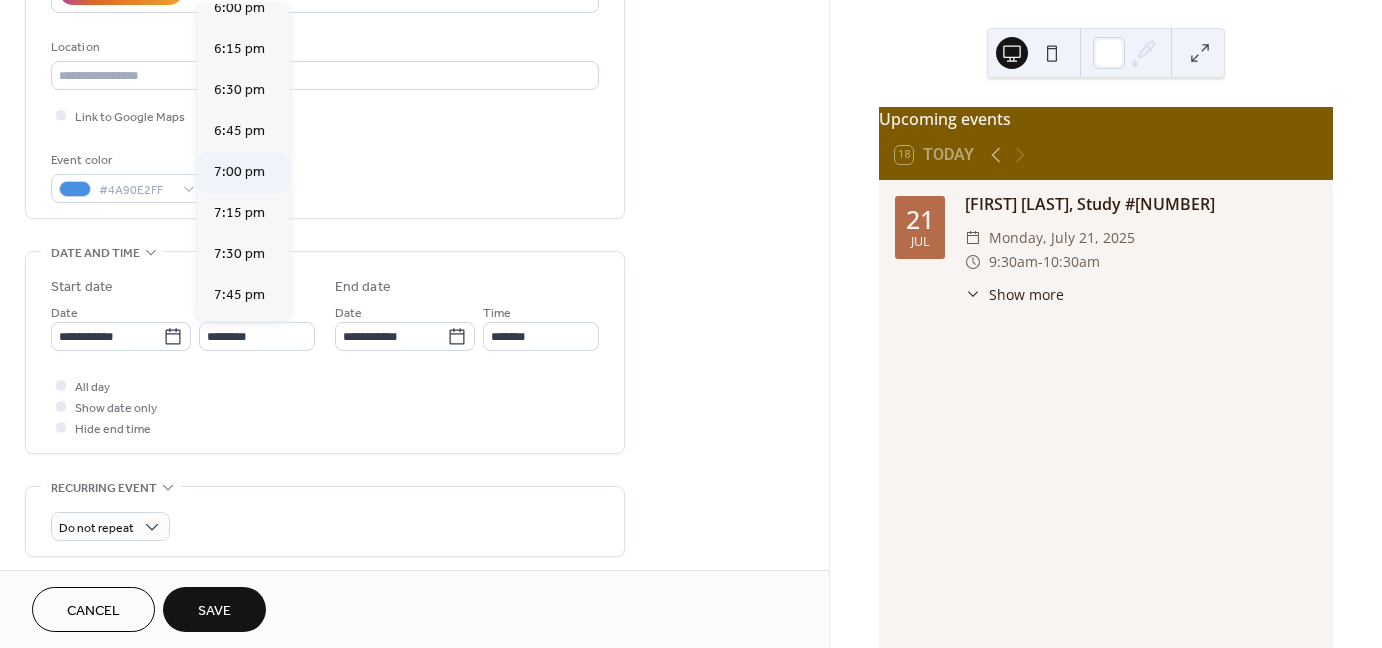 type on "*******" 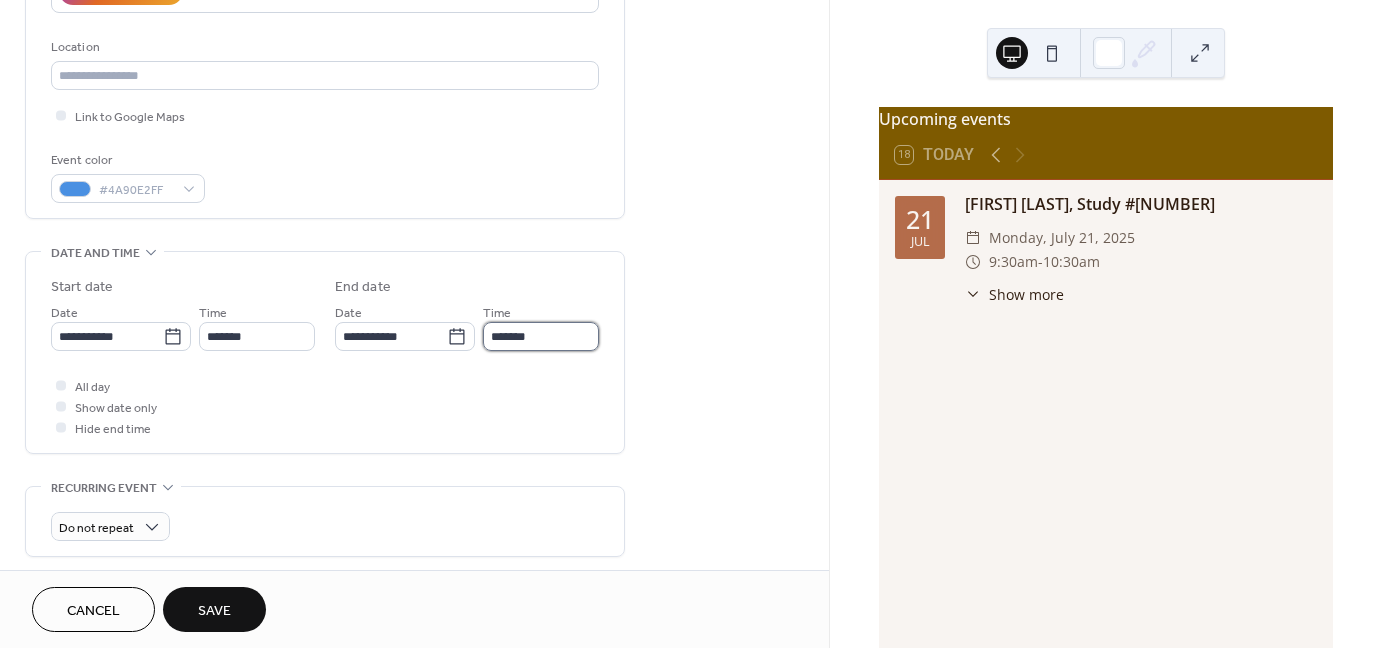 click on "*******" at bounding box center (541, 336) 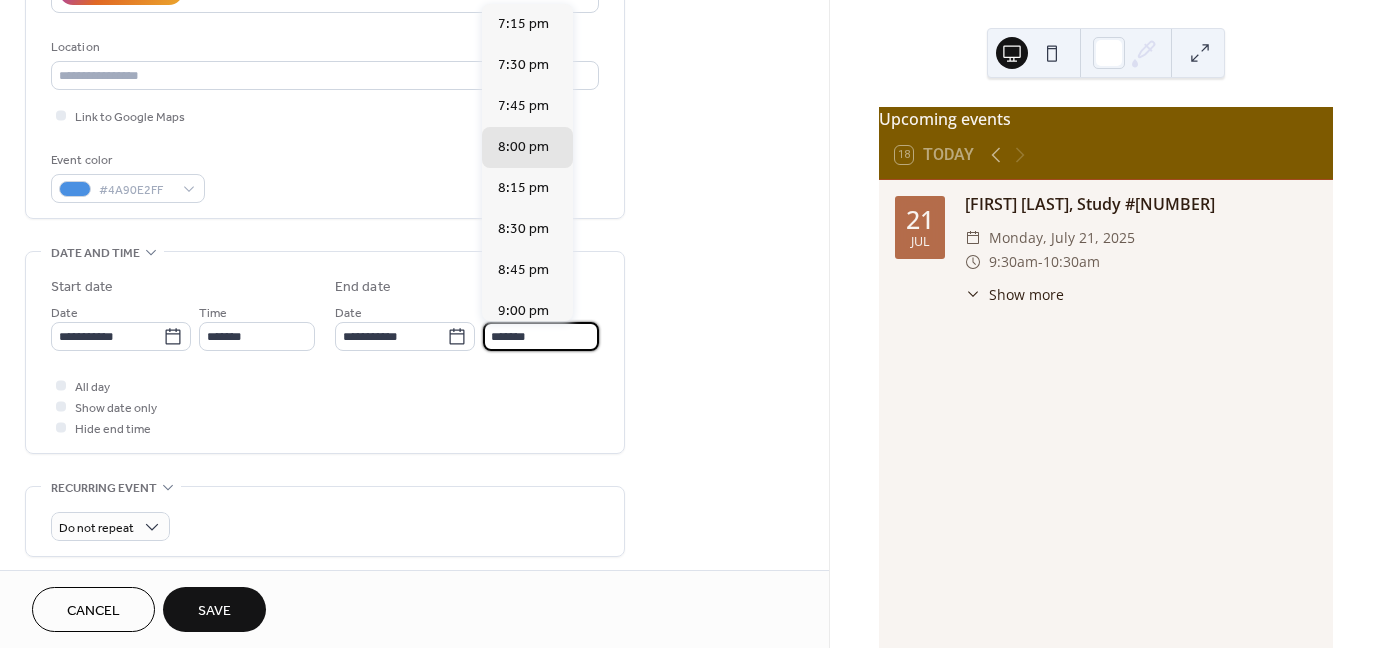 click on "**********" at bounding box center [325, 357] 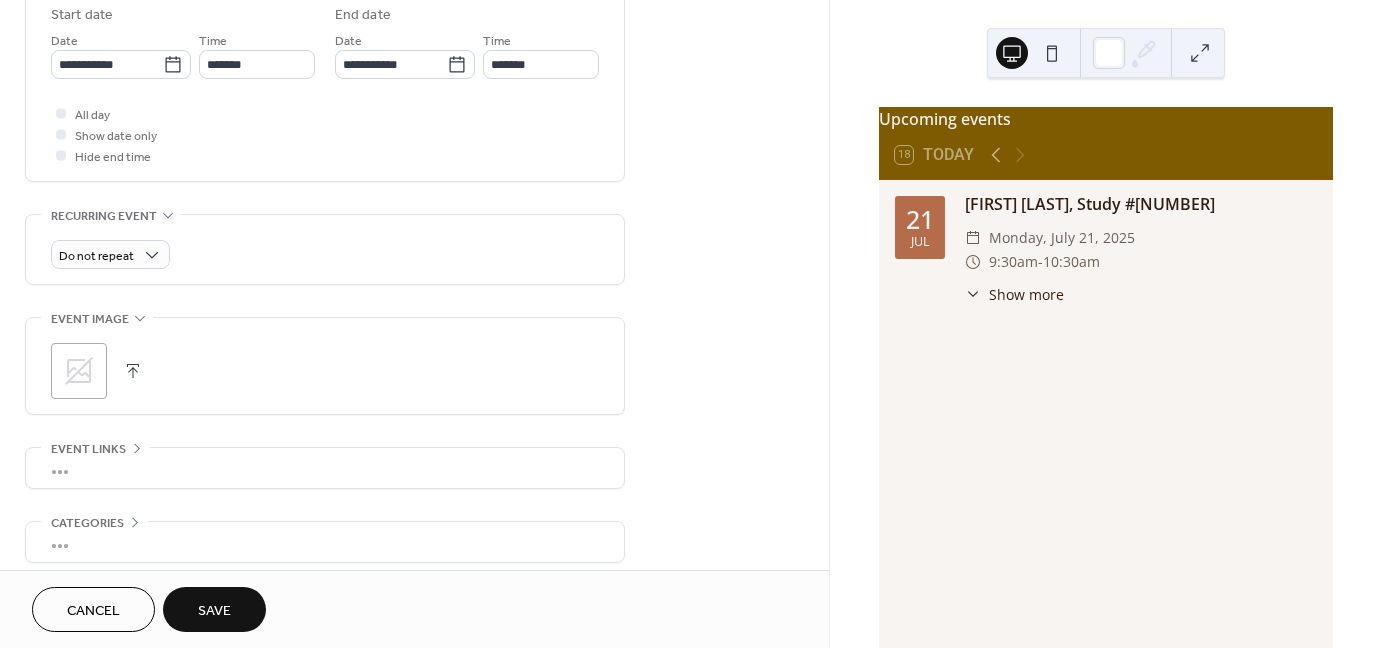 scroll, scrollTop: 700, scrollLeft: 0, axis: vertical 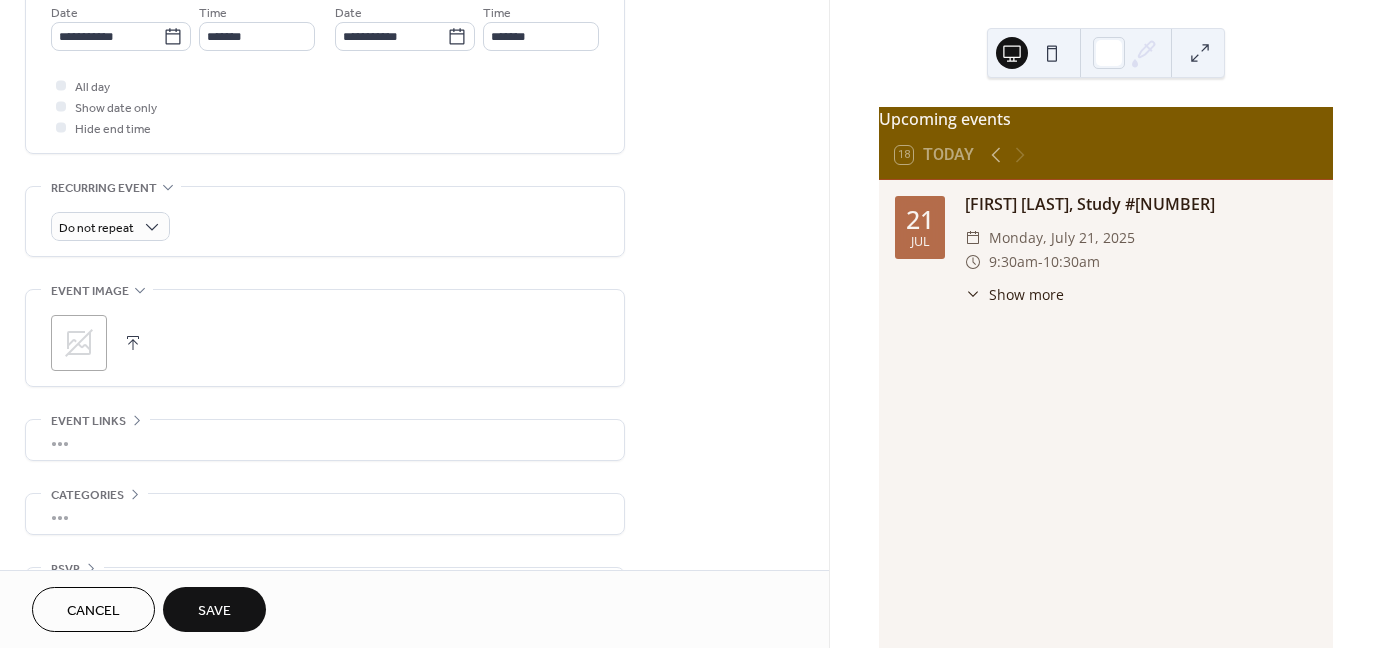 click at bounding box center [133, 343] 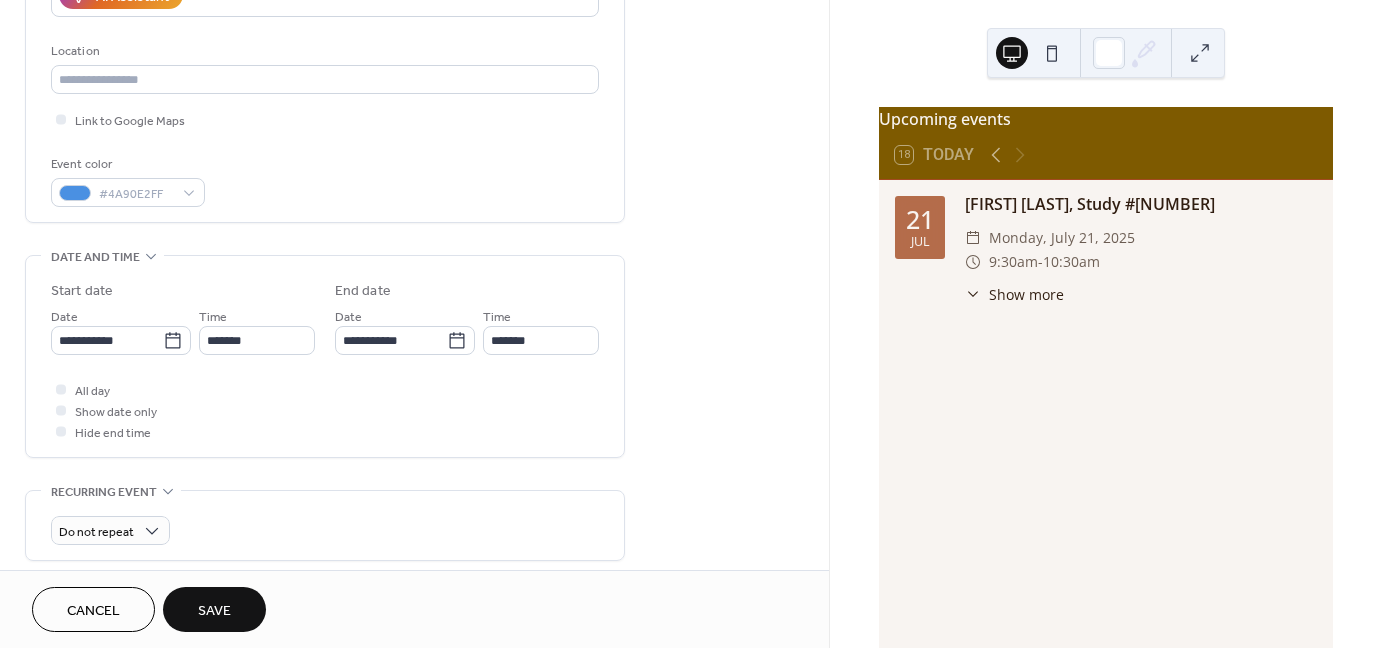 scroll, scrollTop: 556, scrollLeft: 0, axis: vertical 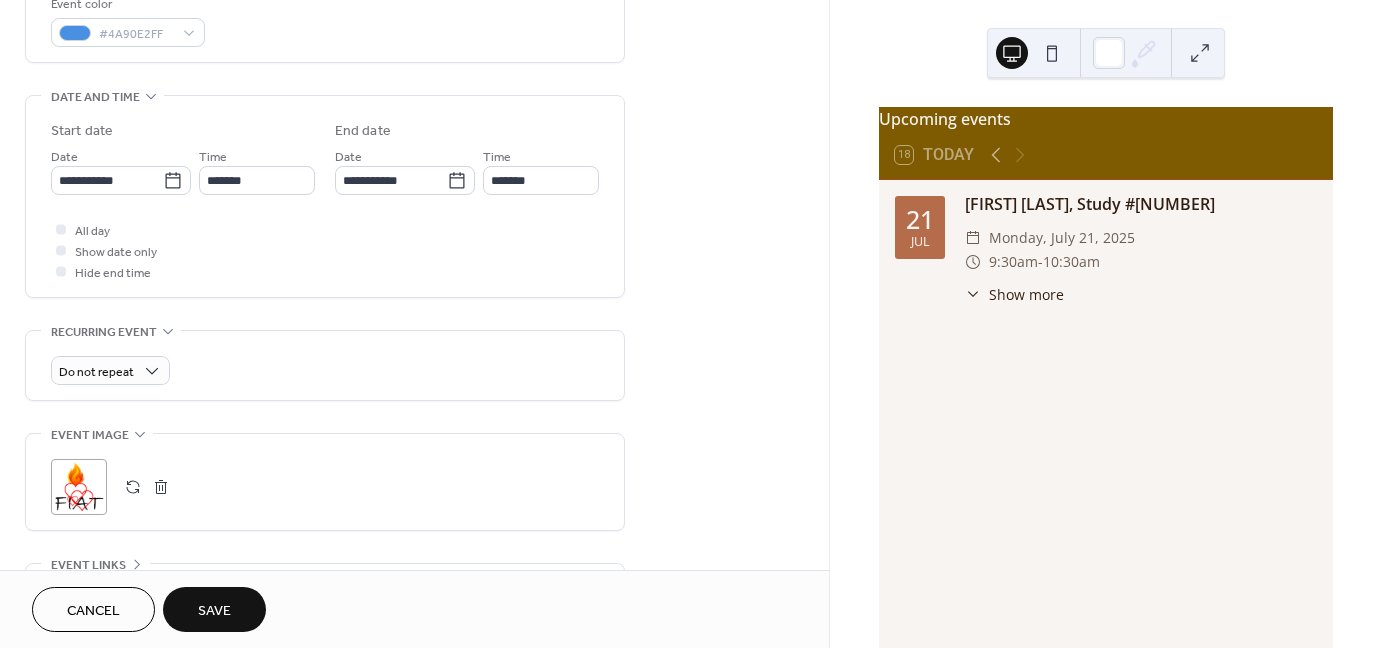 click on "Save" at bounding box center [214, 611] 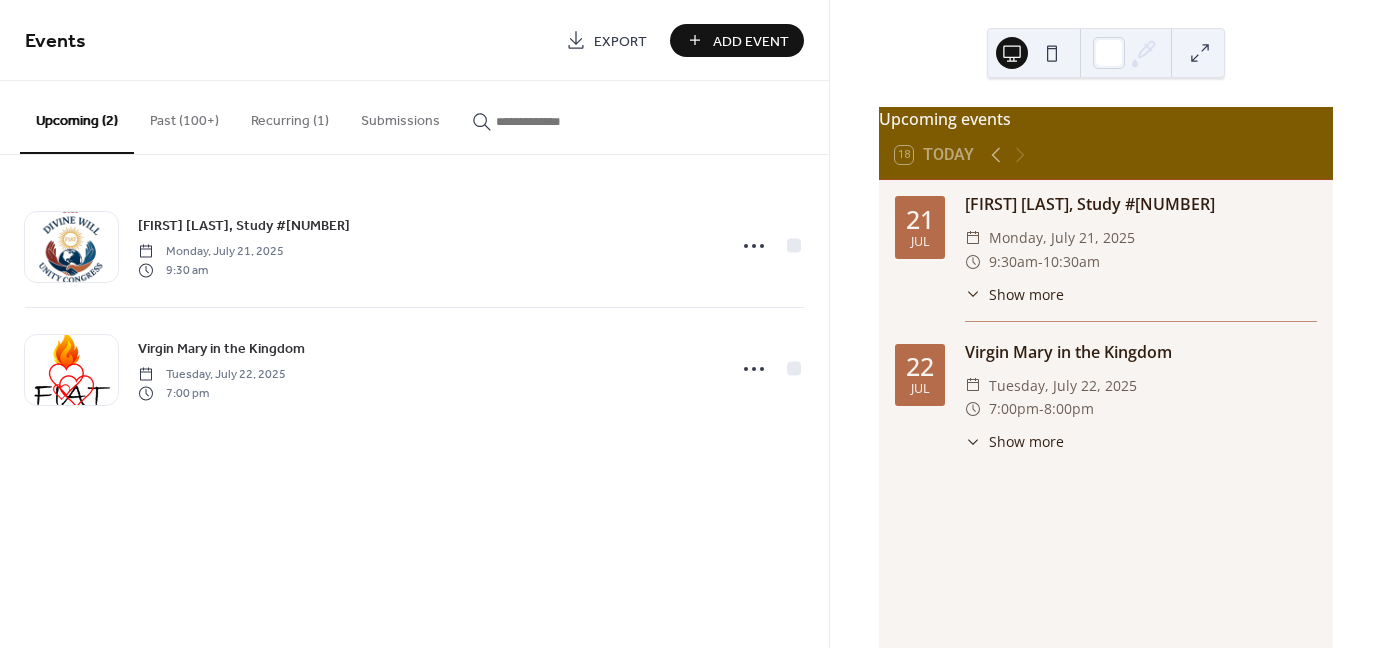 click on "Add Event" at bounding box center [751, 41] 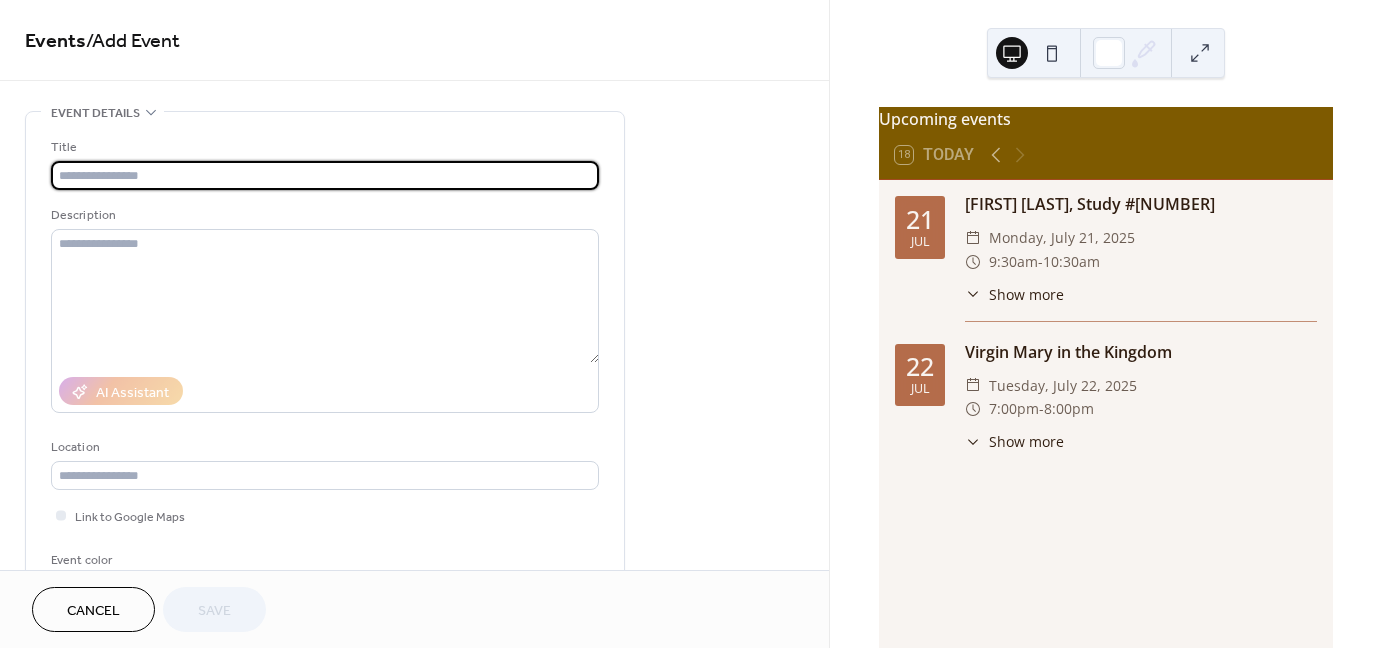 click at bounding box center [325, 175] 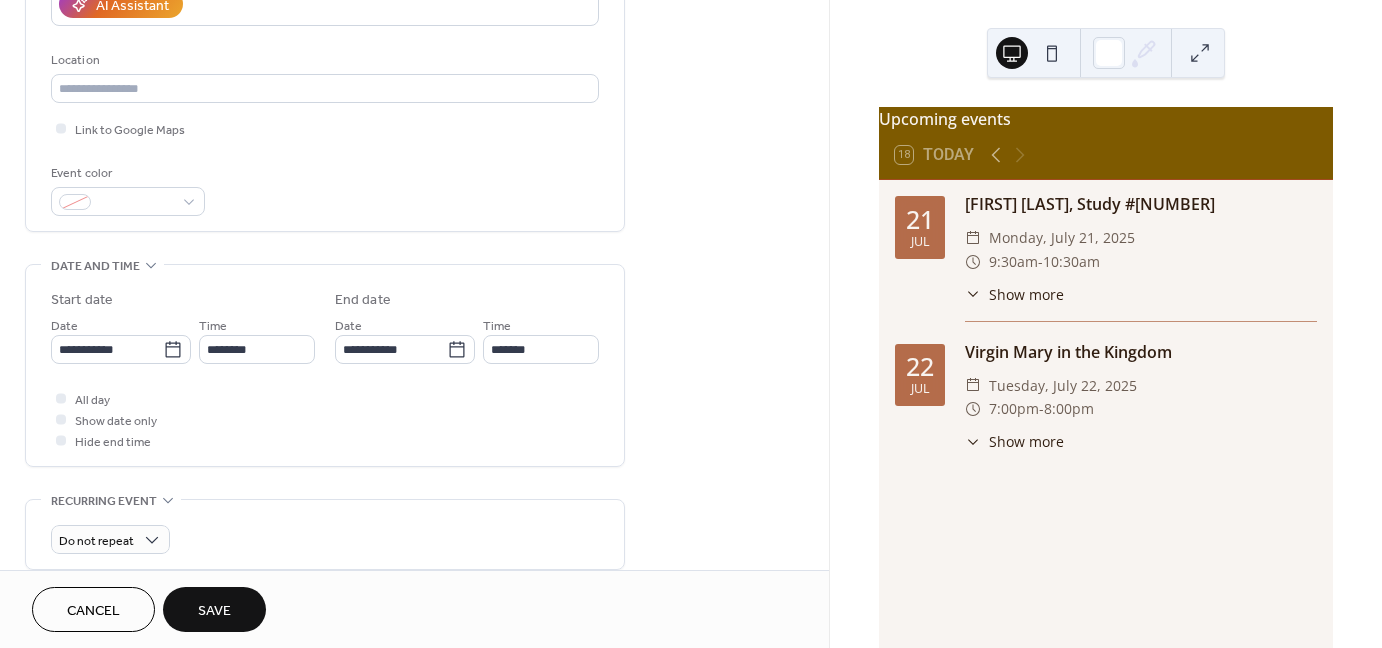scroll, scrollTop: 400, scrollLeft: 0, axis: vertical 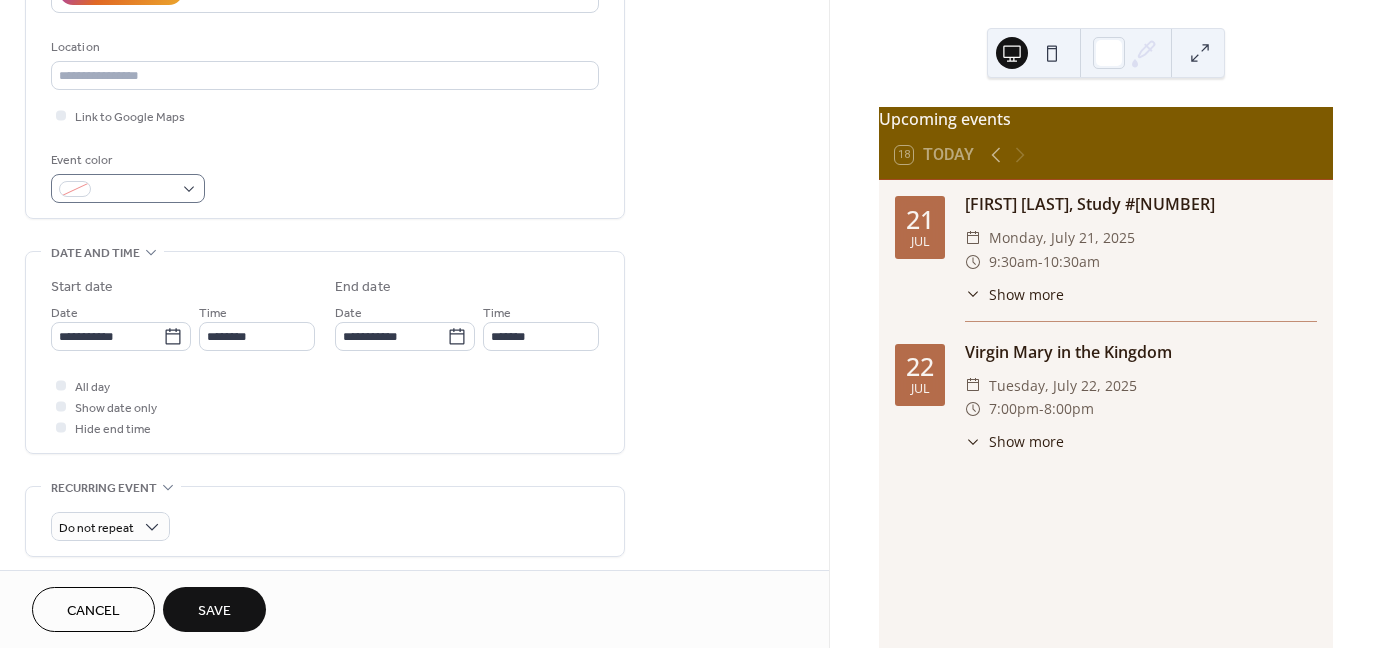 type on "**********" 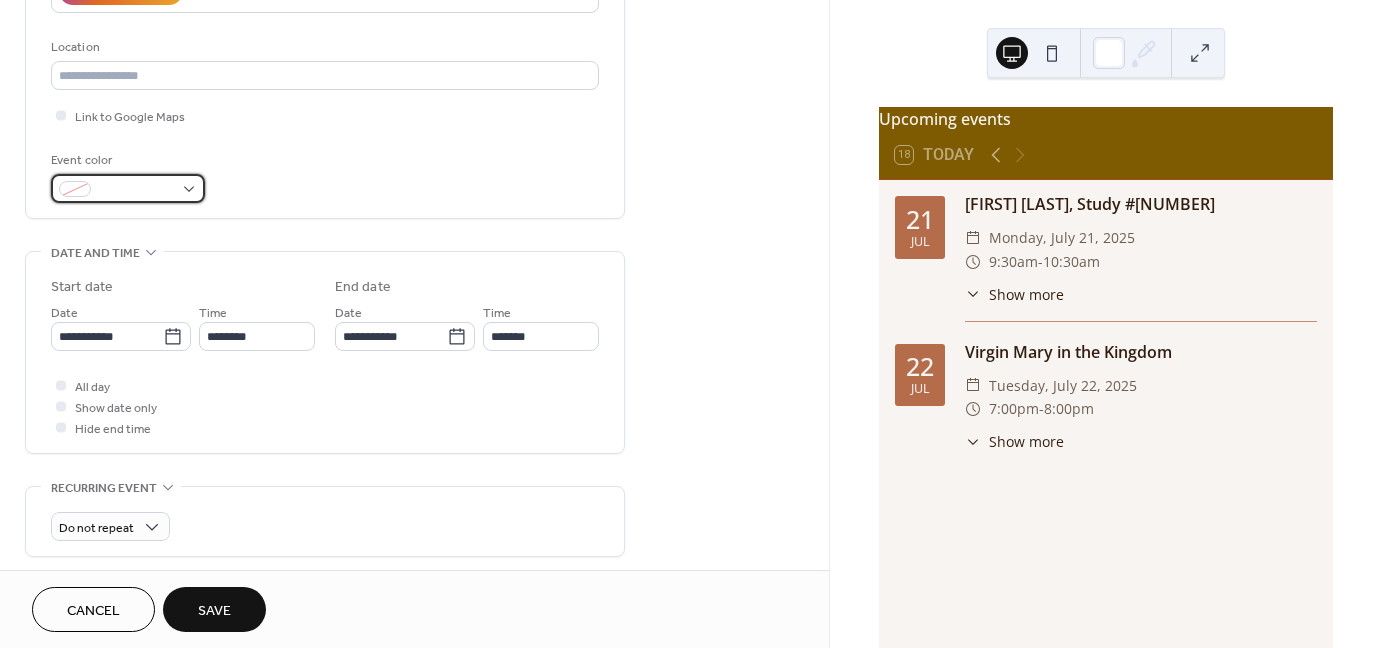 click at bounding box center [128, 188] 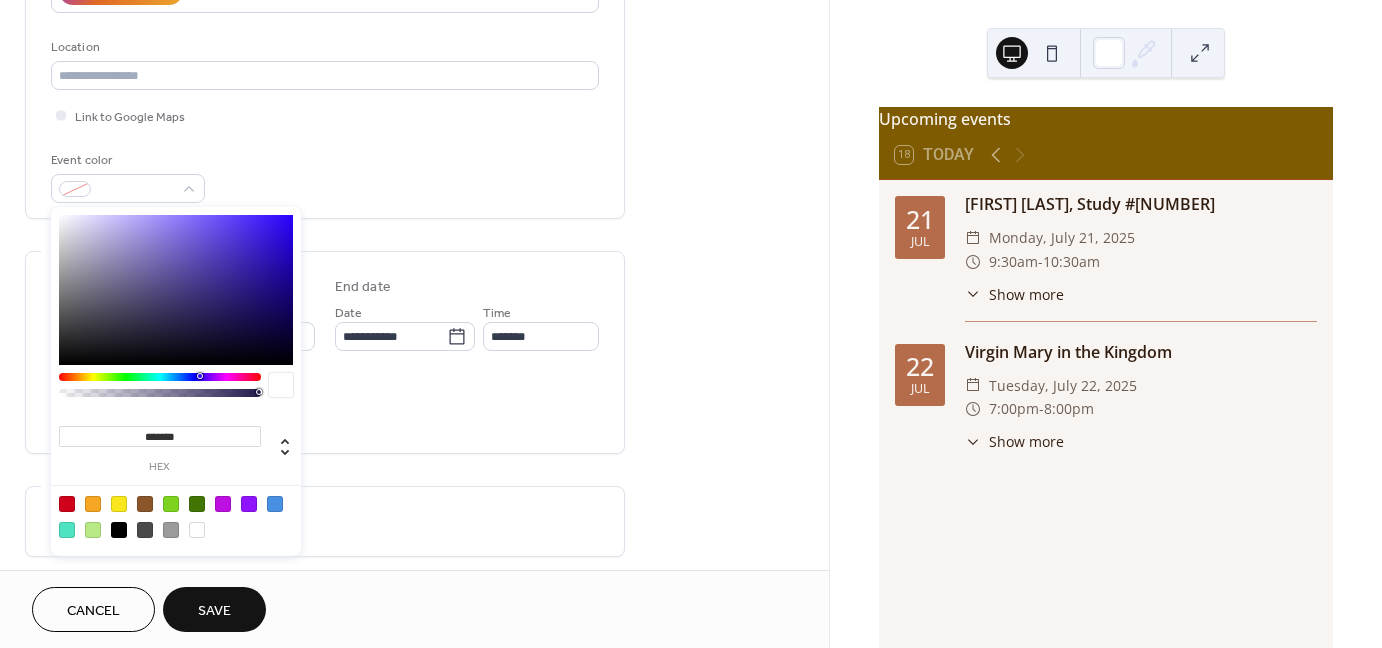 click at bounding box center [93, 504] 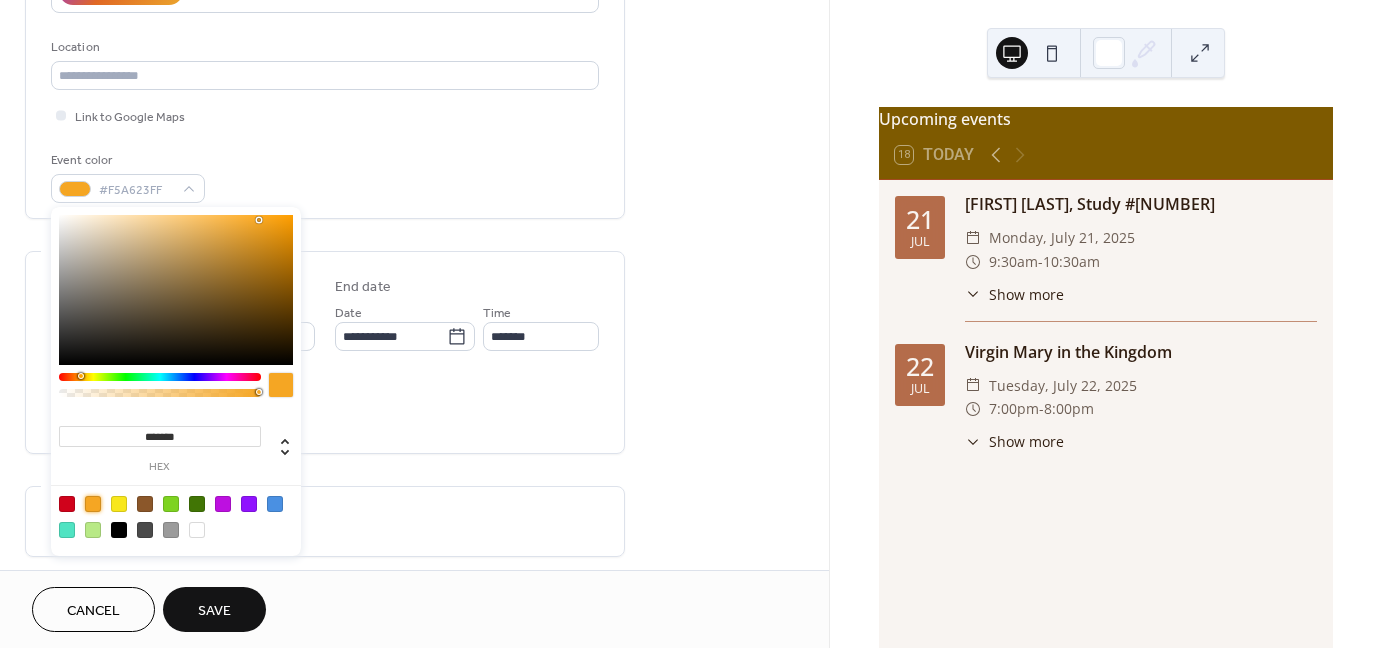 click on "**********" at bounding box center (325, 310) 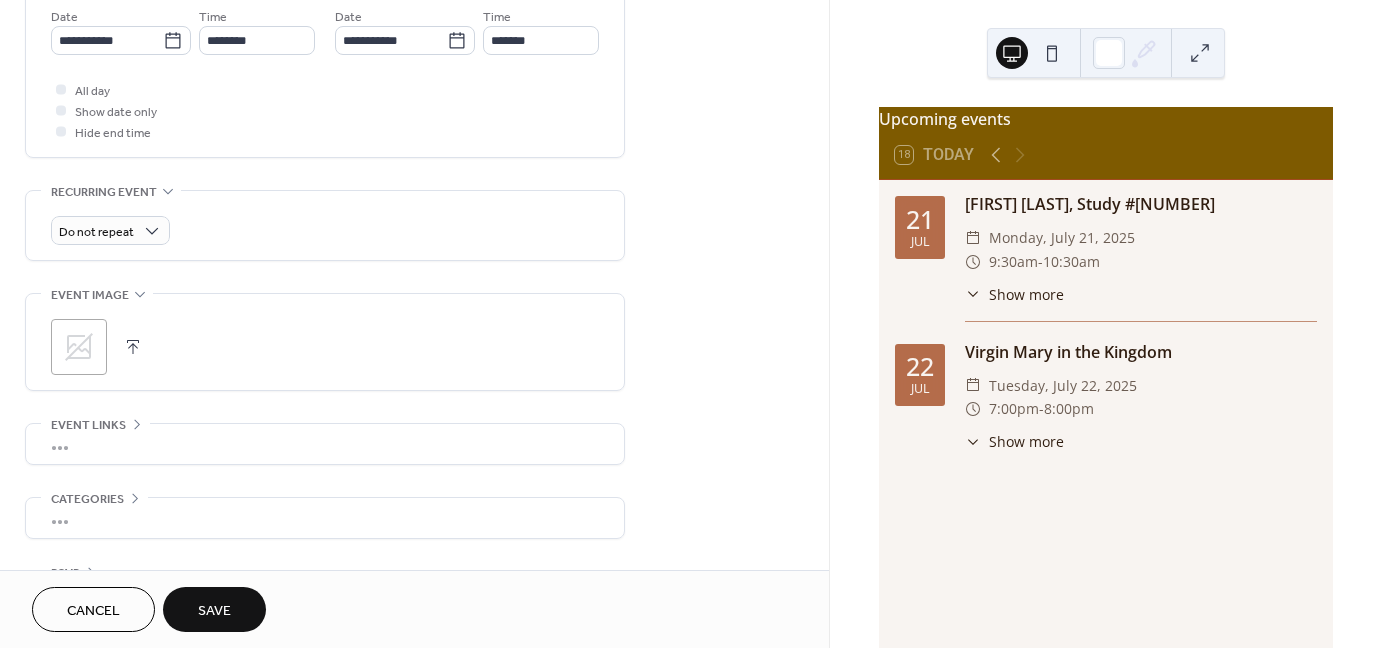 scroll, scrollTop: 700, scrollLeft: 0, axis: vertical 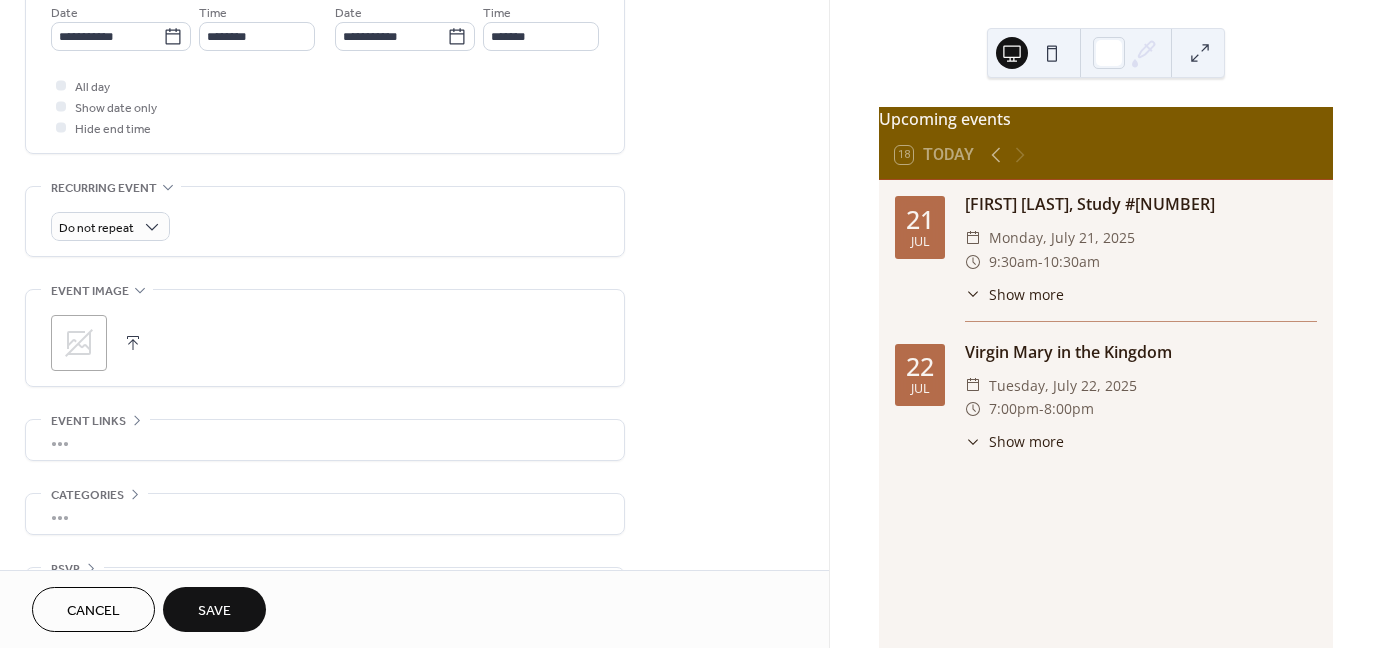 click at bounding box center [133, 343] 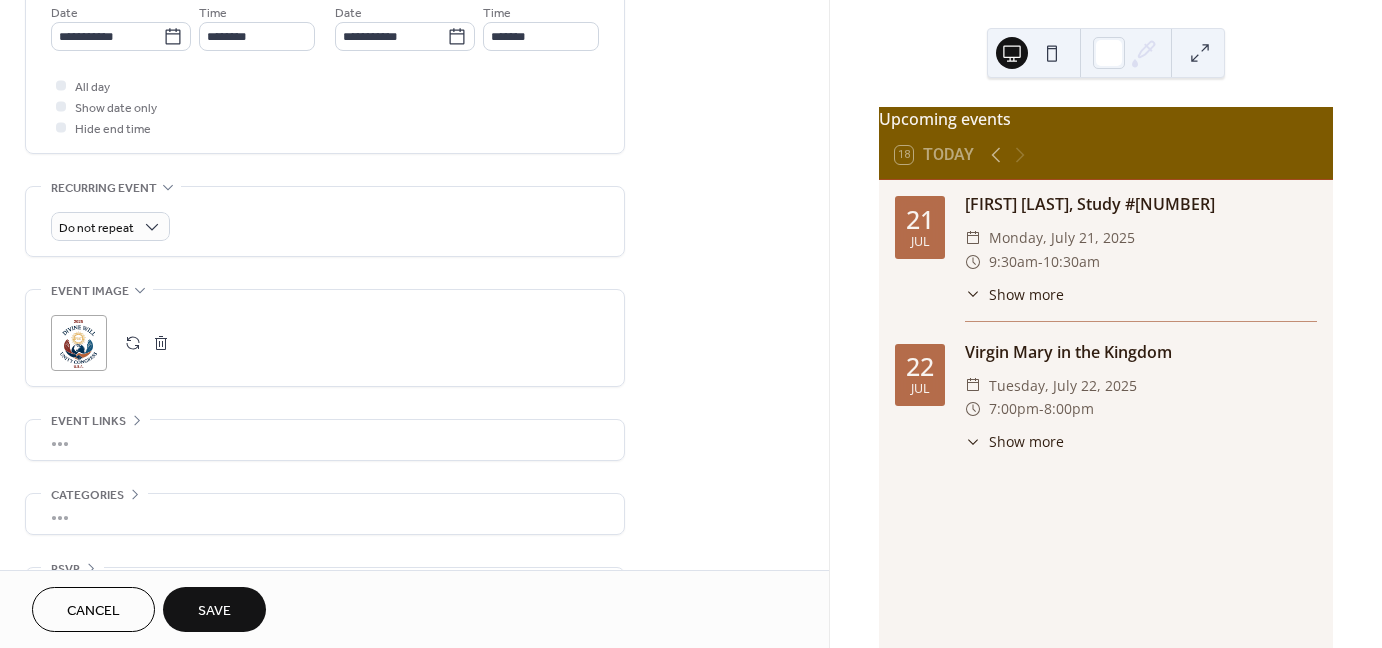 click on "Cancel Save" at bounding box center [414, 609] 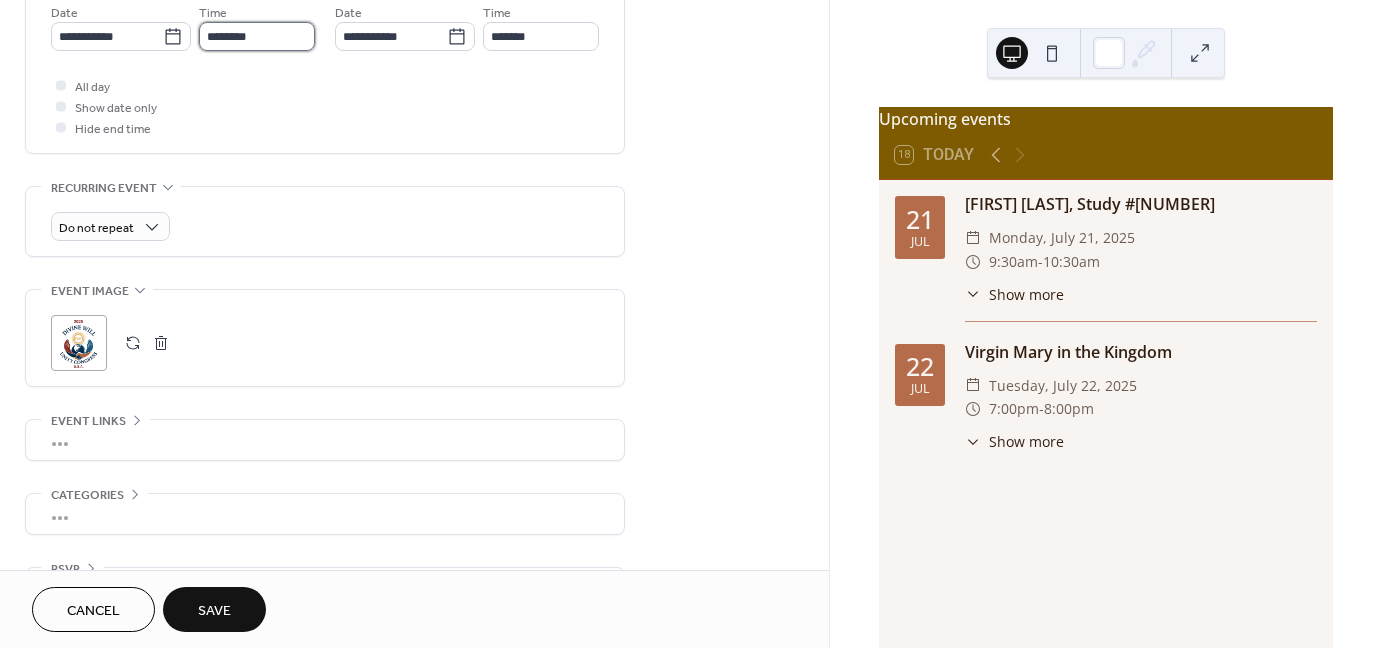 click on "********" at bounding box center (257, 36) 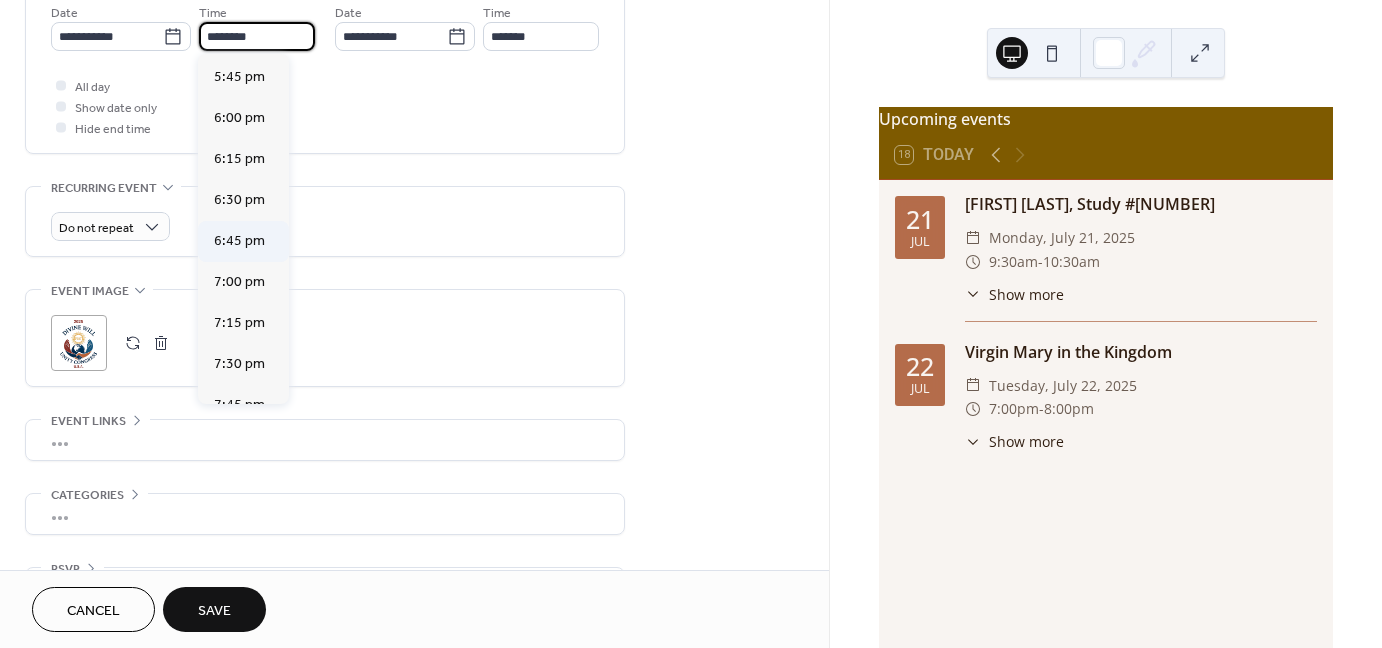 scroll, scrollTop: 3068, scrollLeft: 0, axis: vertical 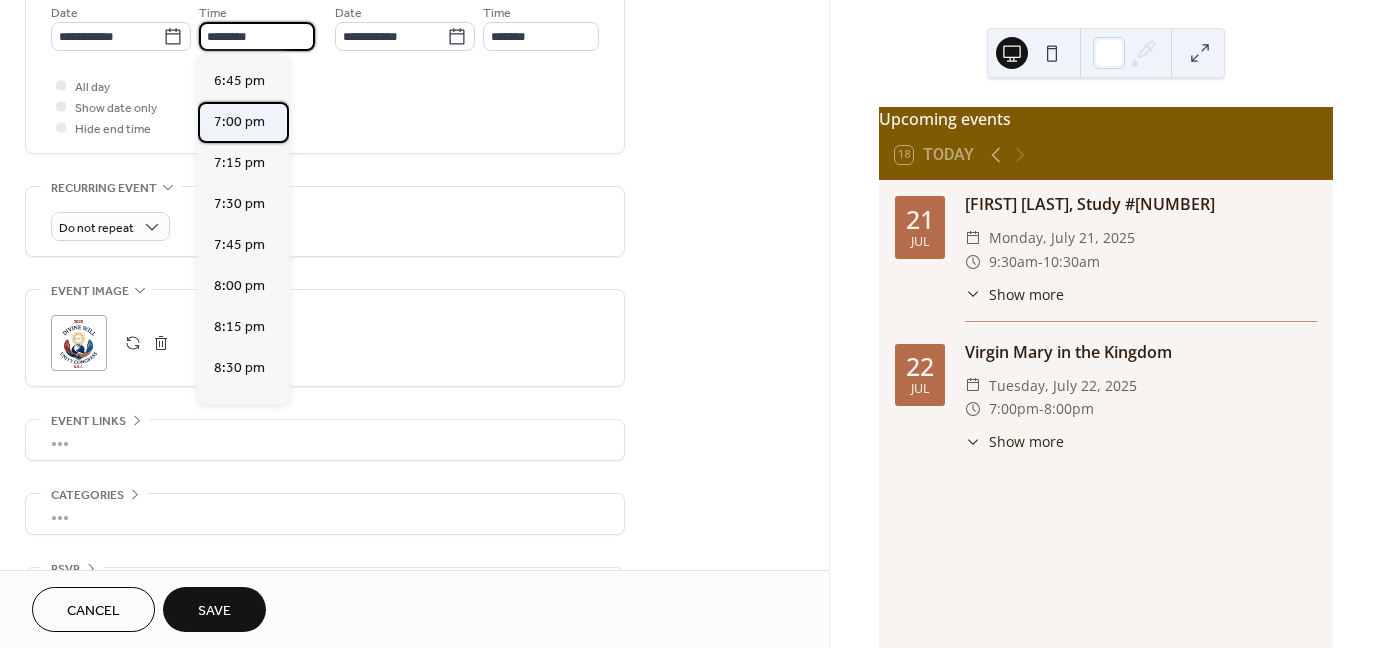 click on "7:00 pm" at bounding box center (239, 122) 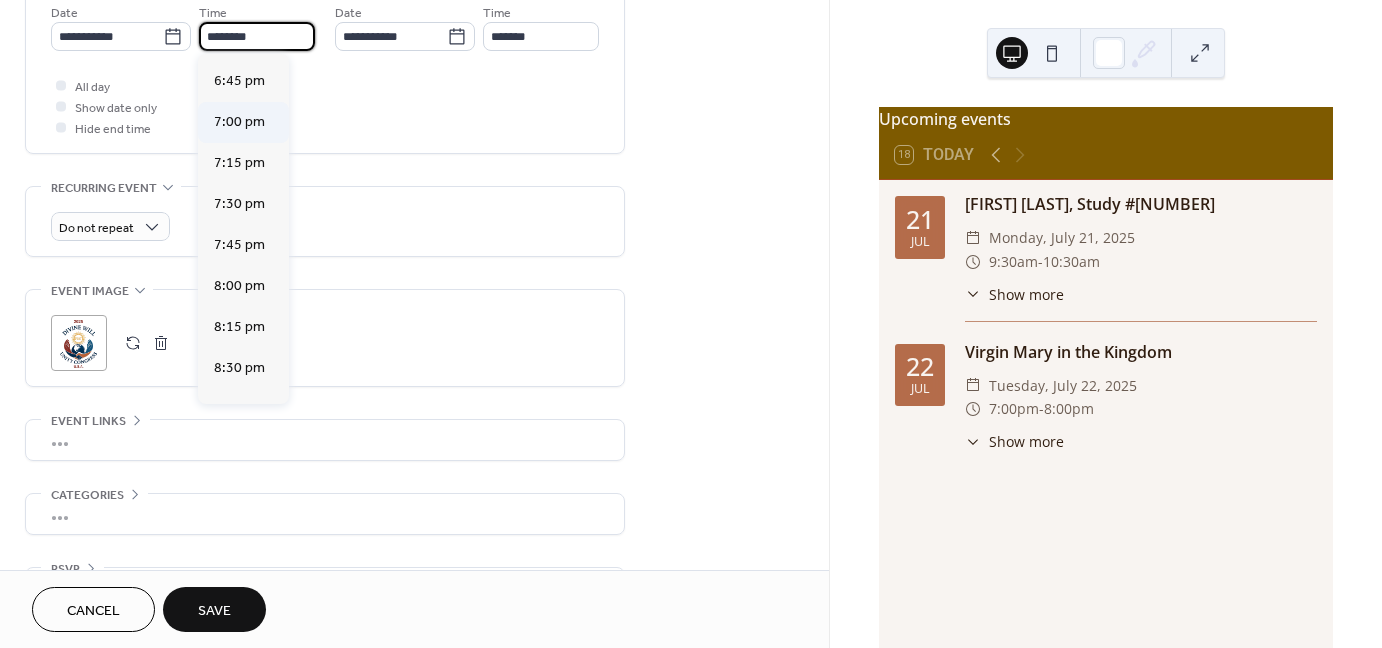 type on "*******" 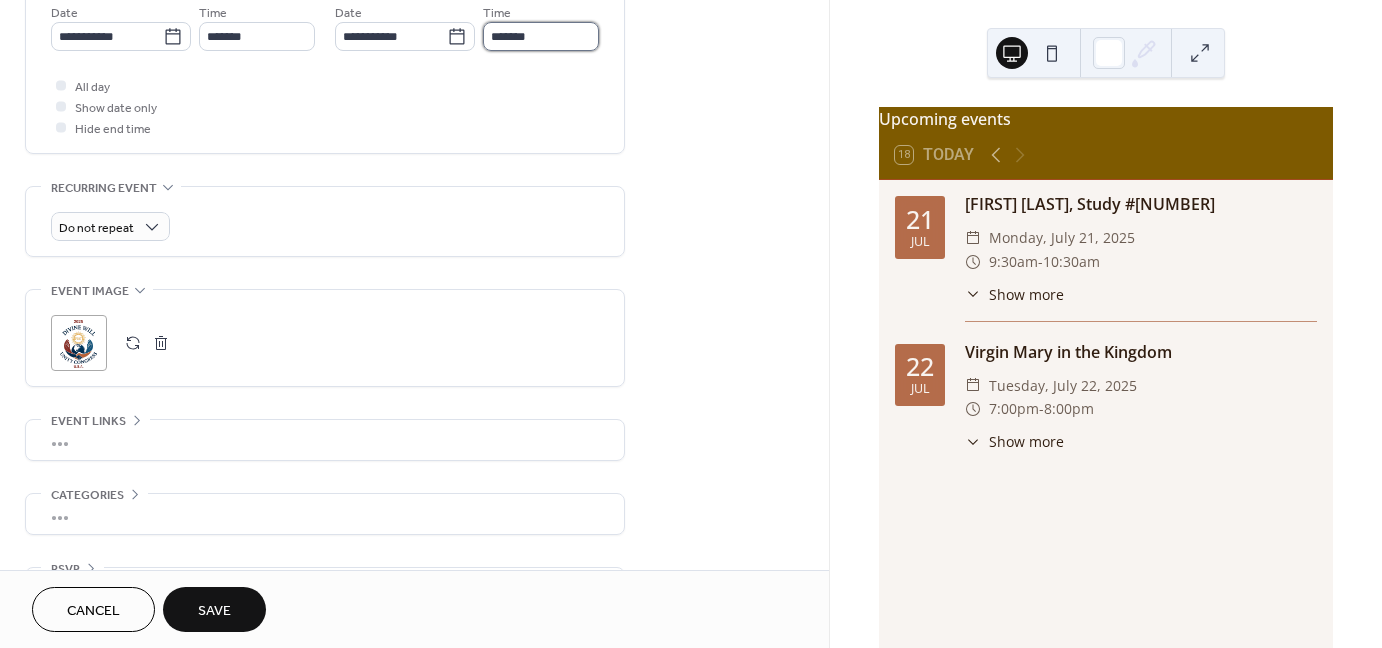 click on "*******" at bounding box center (541, 36) 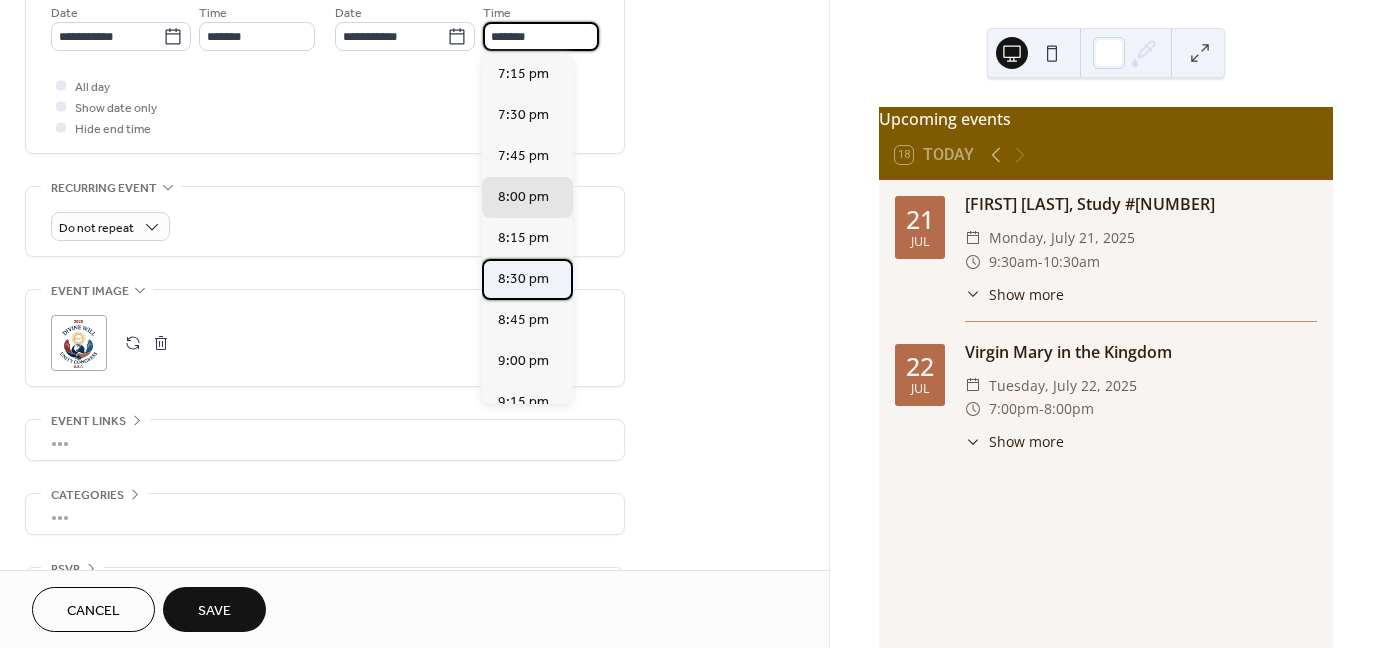 click on "8:30 pm" at bounding box center (523, 279) 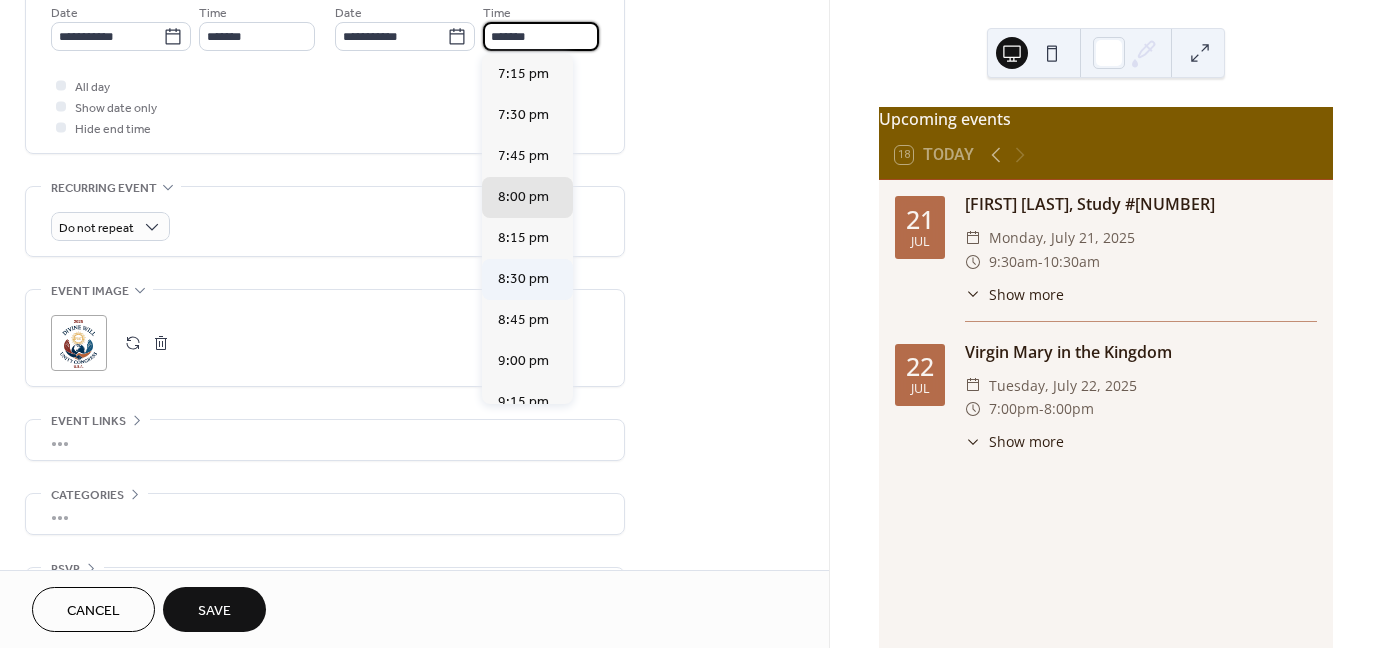 type on "*******" 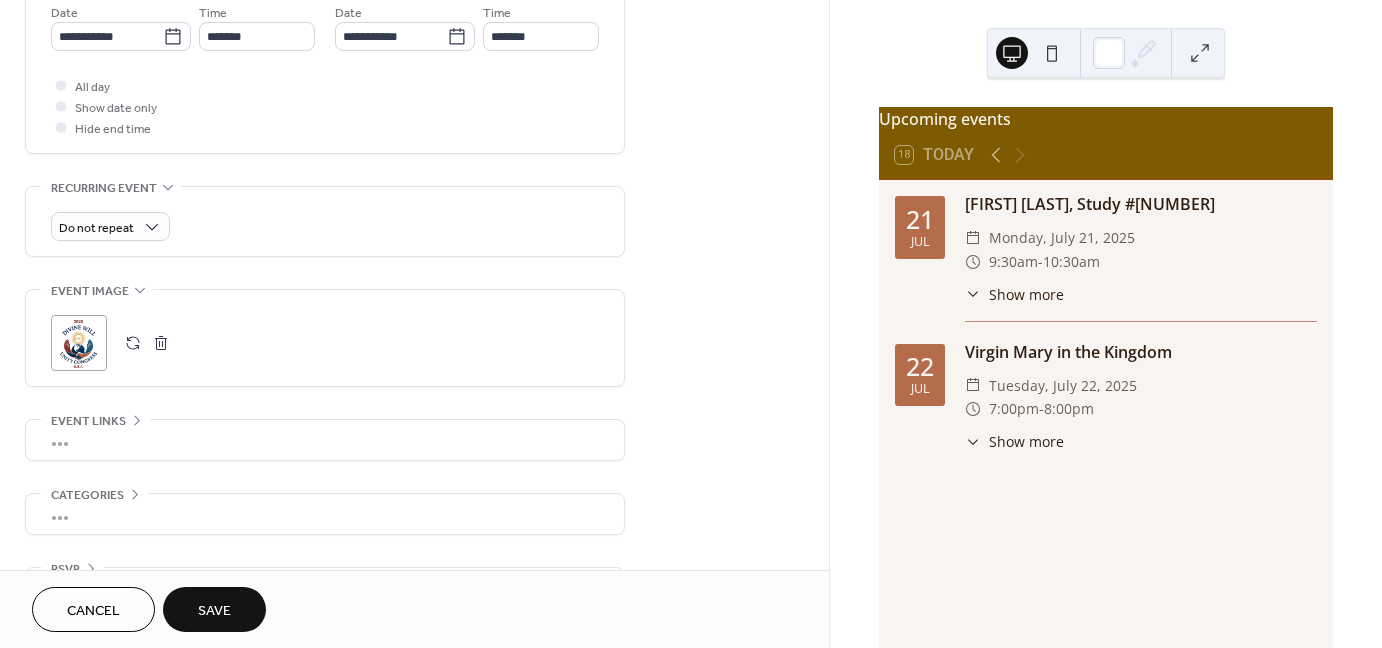 click on "Save" at bounding box center (214, 609) 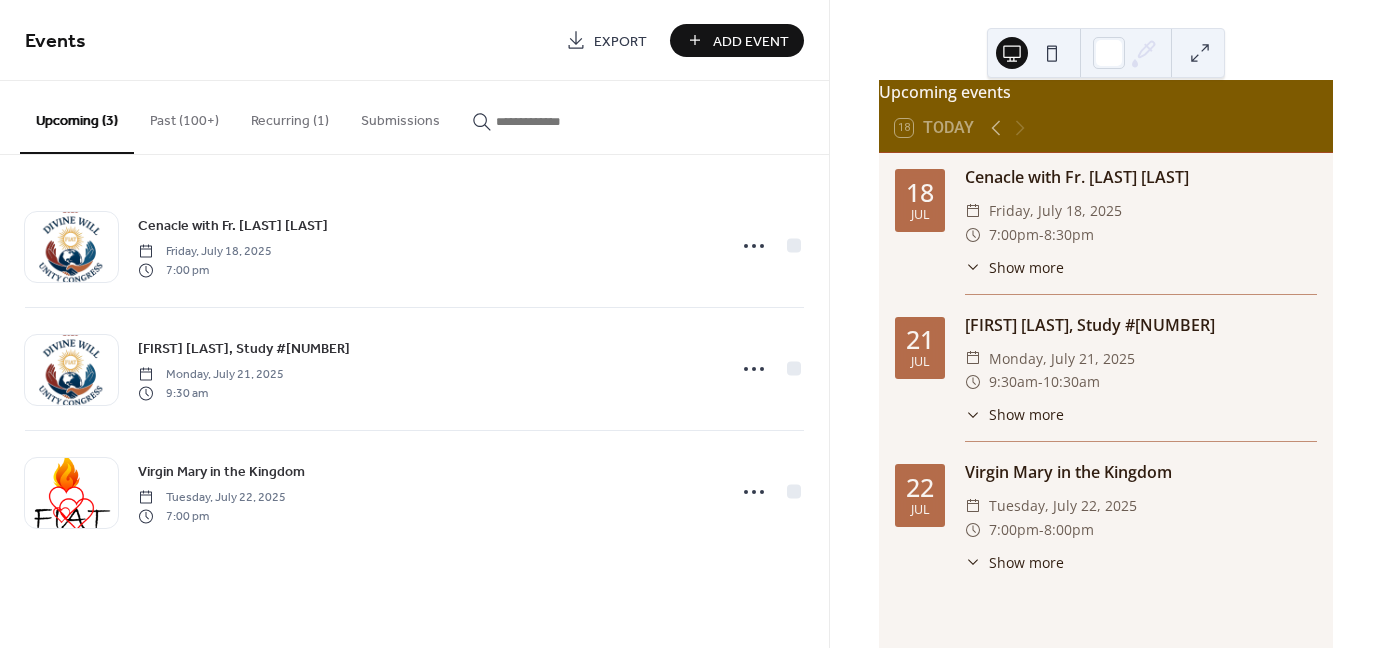 scroll, scrollTop: 0, scrollLeft: 0, axis: both 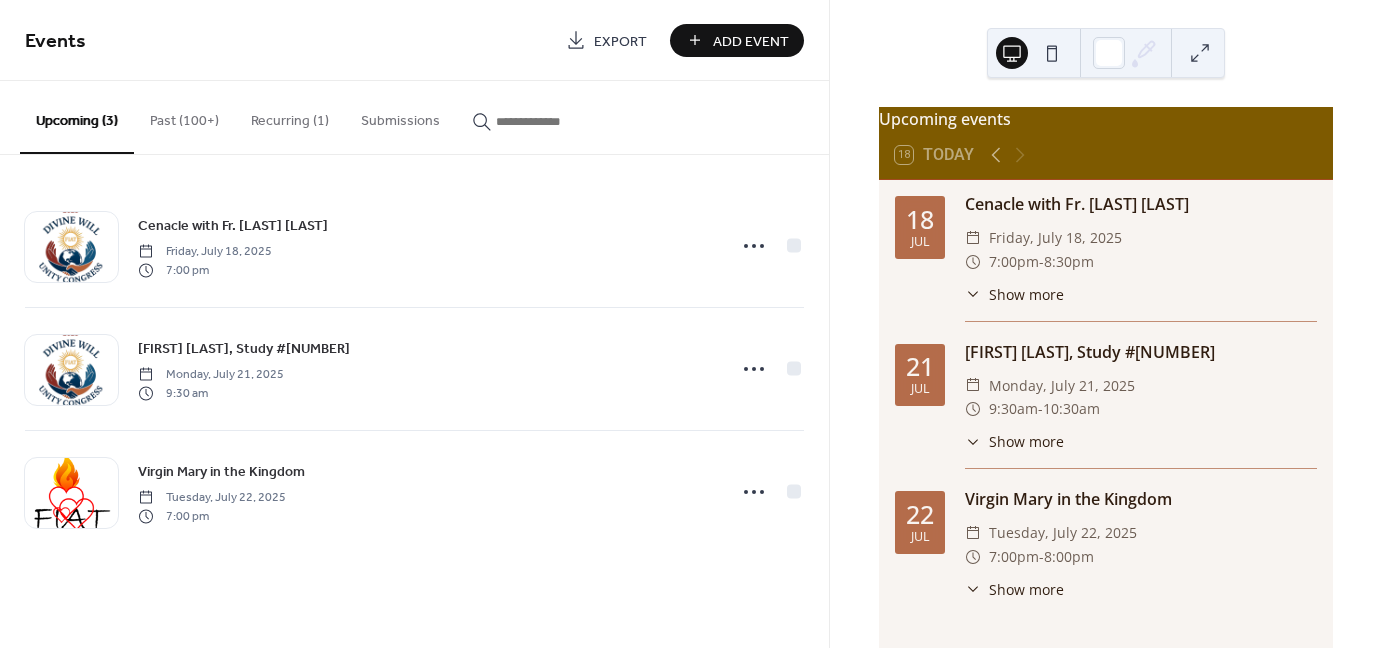 click on "Friday, July 18, 2025" at bounding box center (1055, 238) 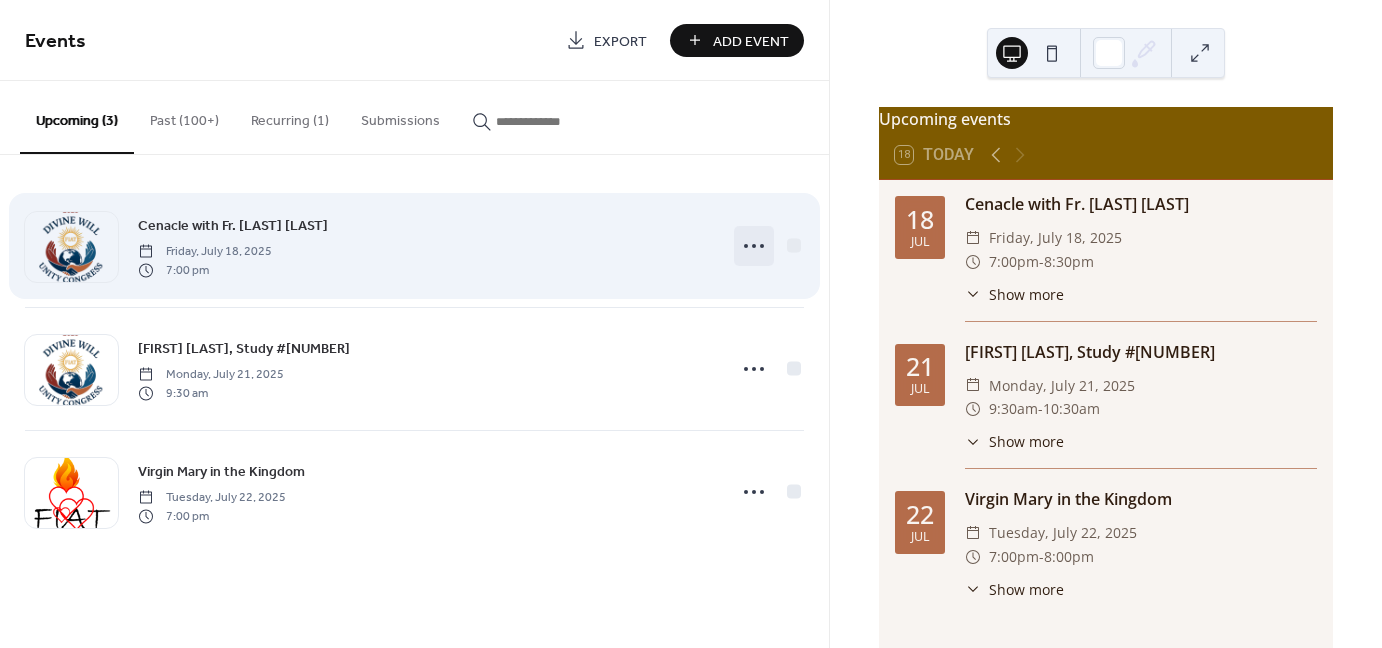 click 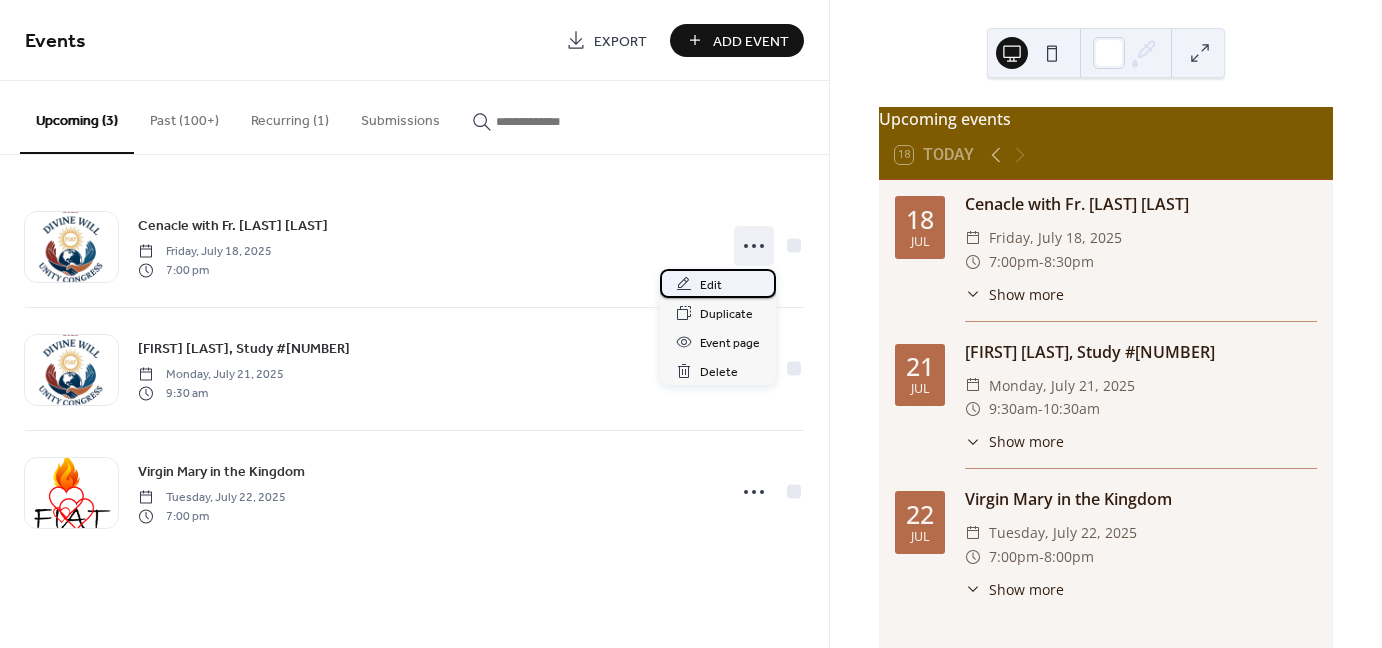 click on "Edit" at bounding box center (711, 285) 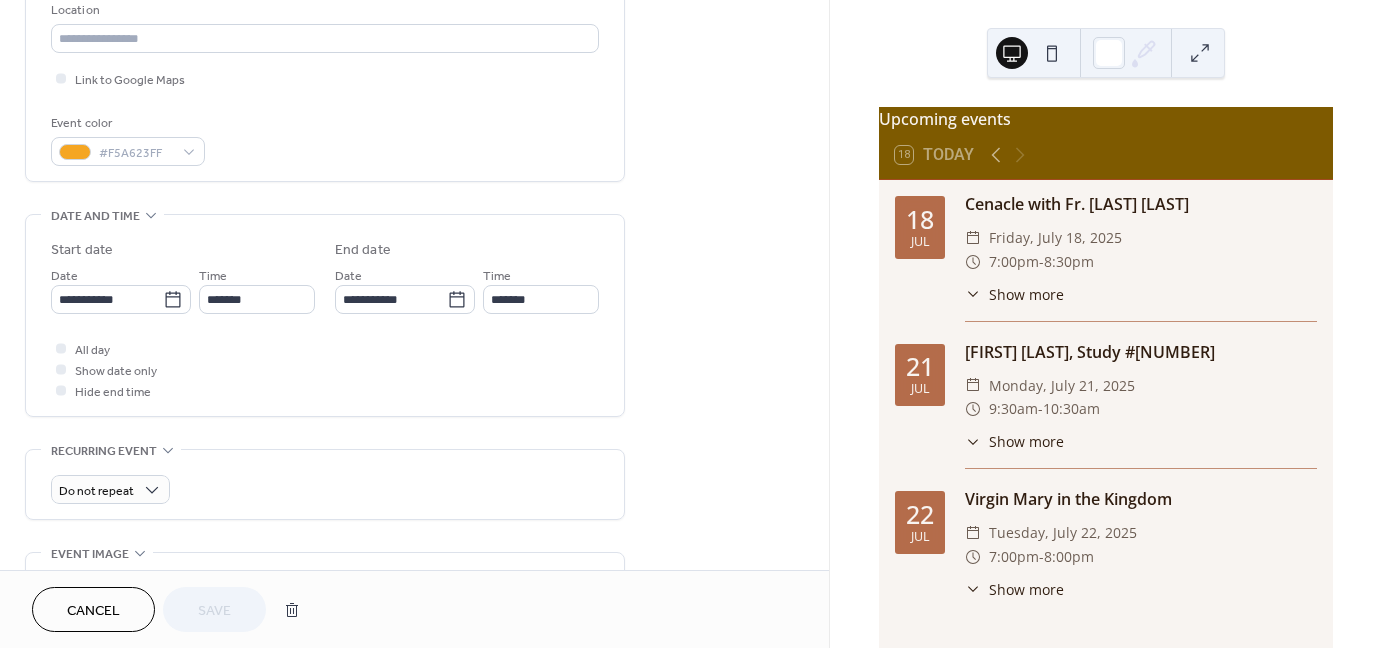 scroll, scrollTop: 500, scrollLeft: 0, axis: vertical 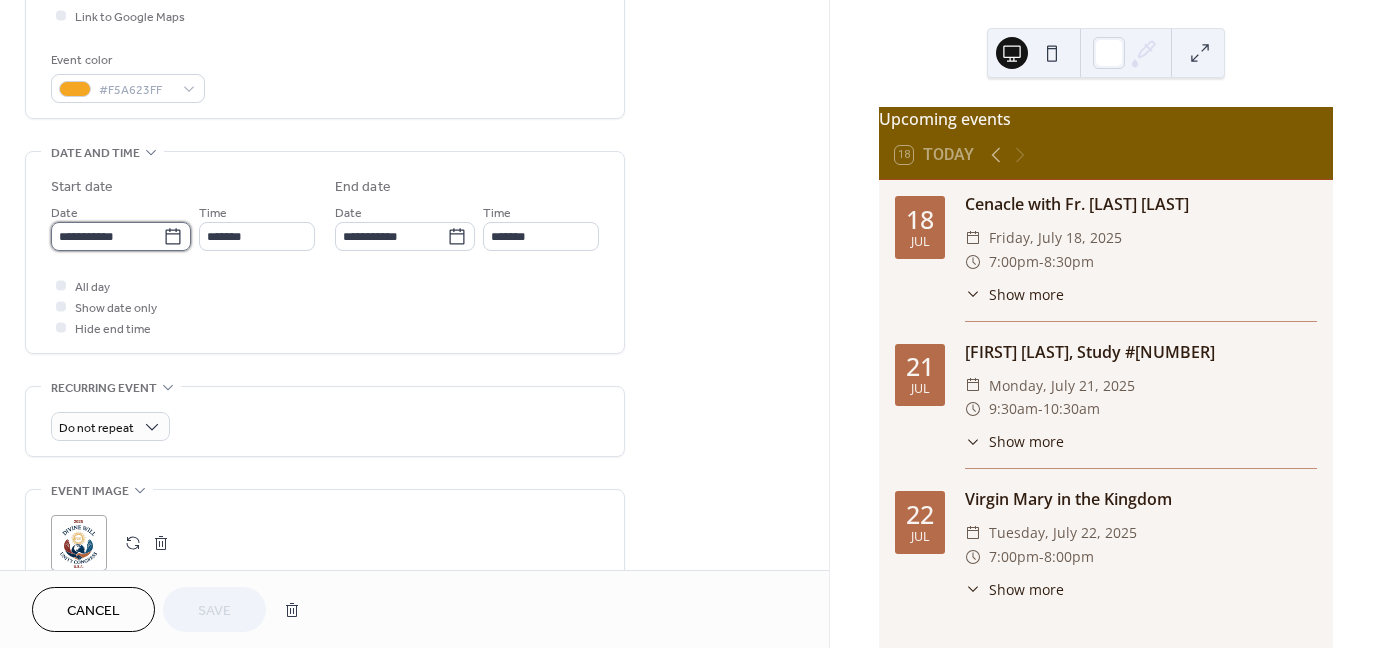 click on "**********" at bounding box center (107, 236) 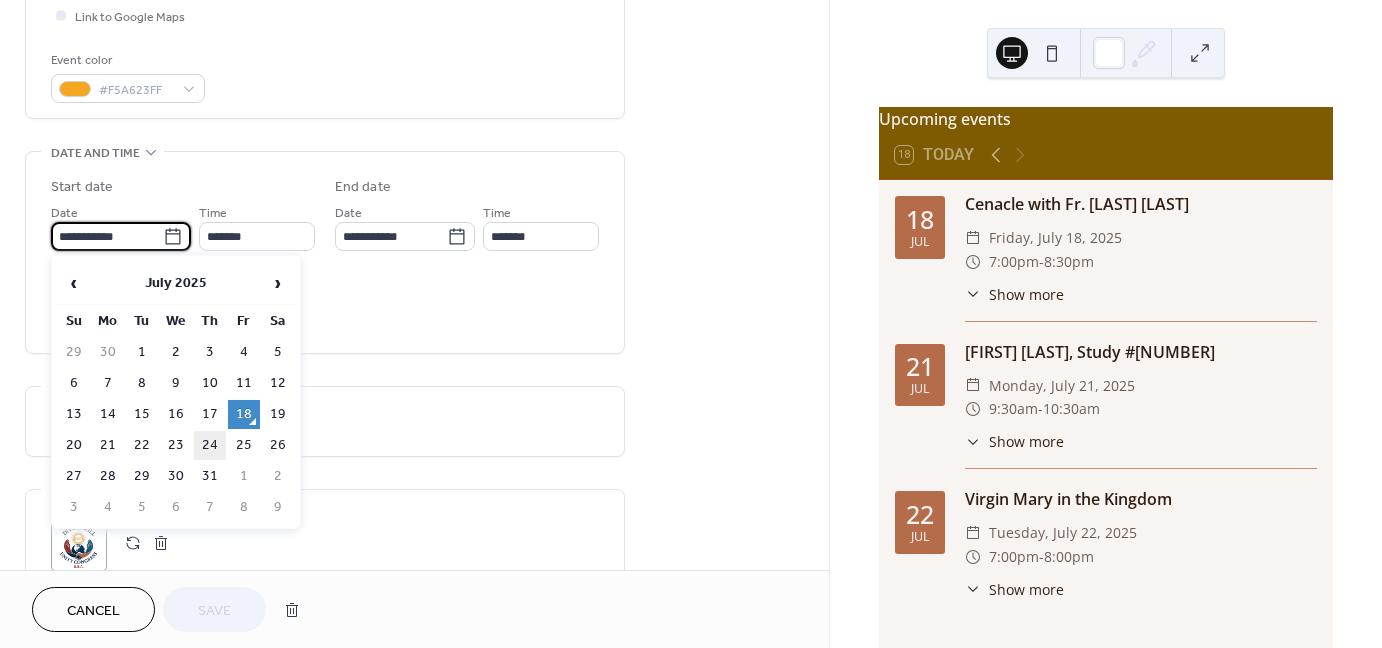 click on "24" at bounding box center (210, 445) 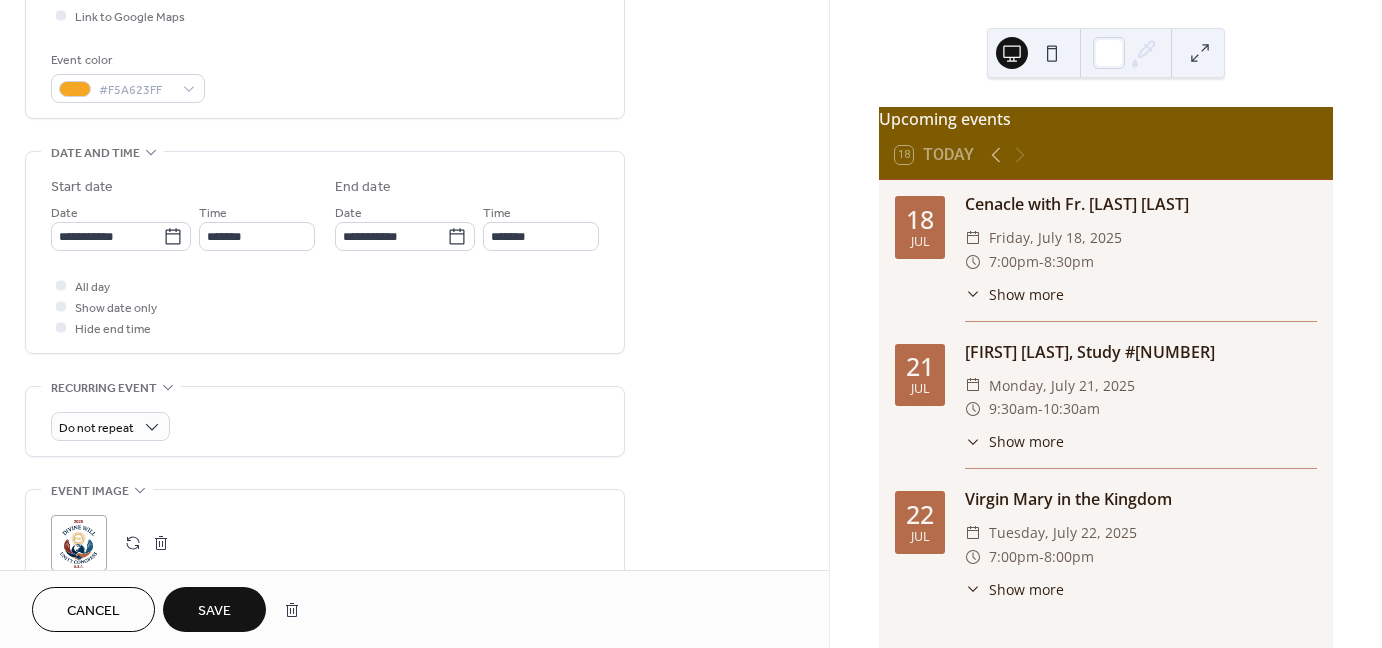 click on "Save" at bounding box center [214, 609] 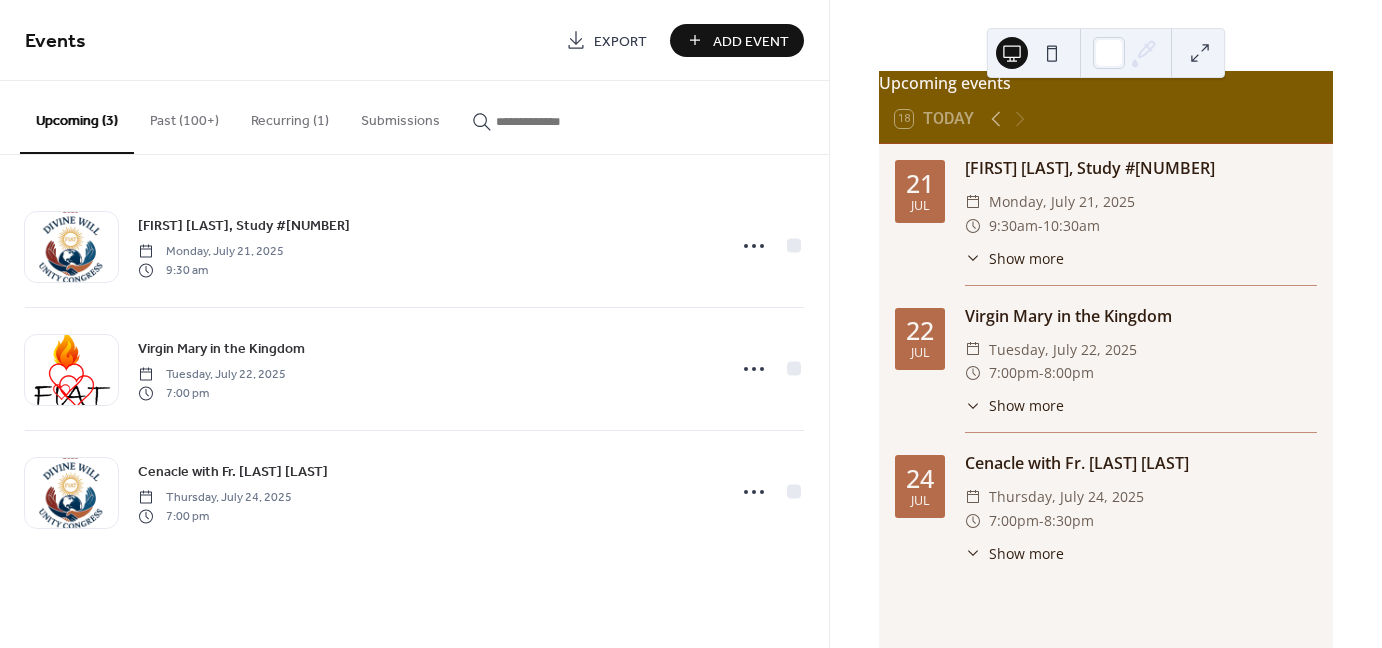 scroll, scrollTop: 100, scrollLeft: 0, axis: vertical 